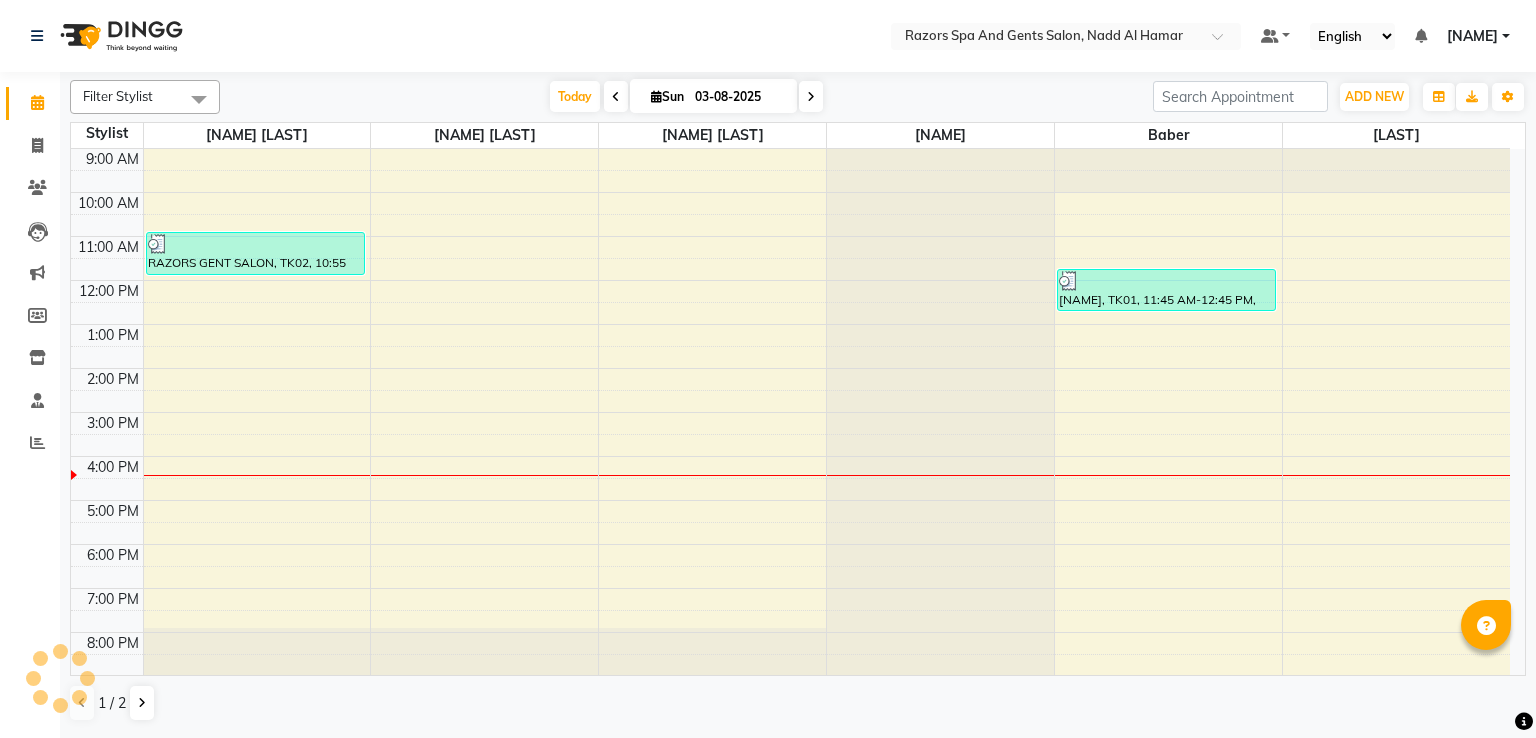 scroll, scrollTop: 0, scrollLeft: 0, axis: both 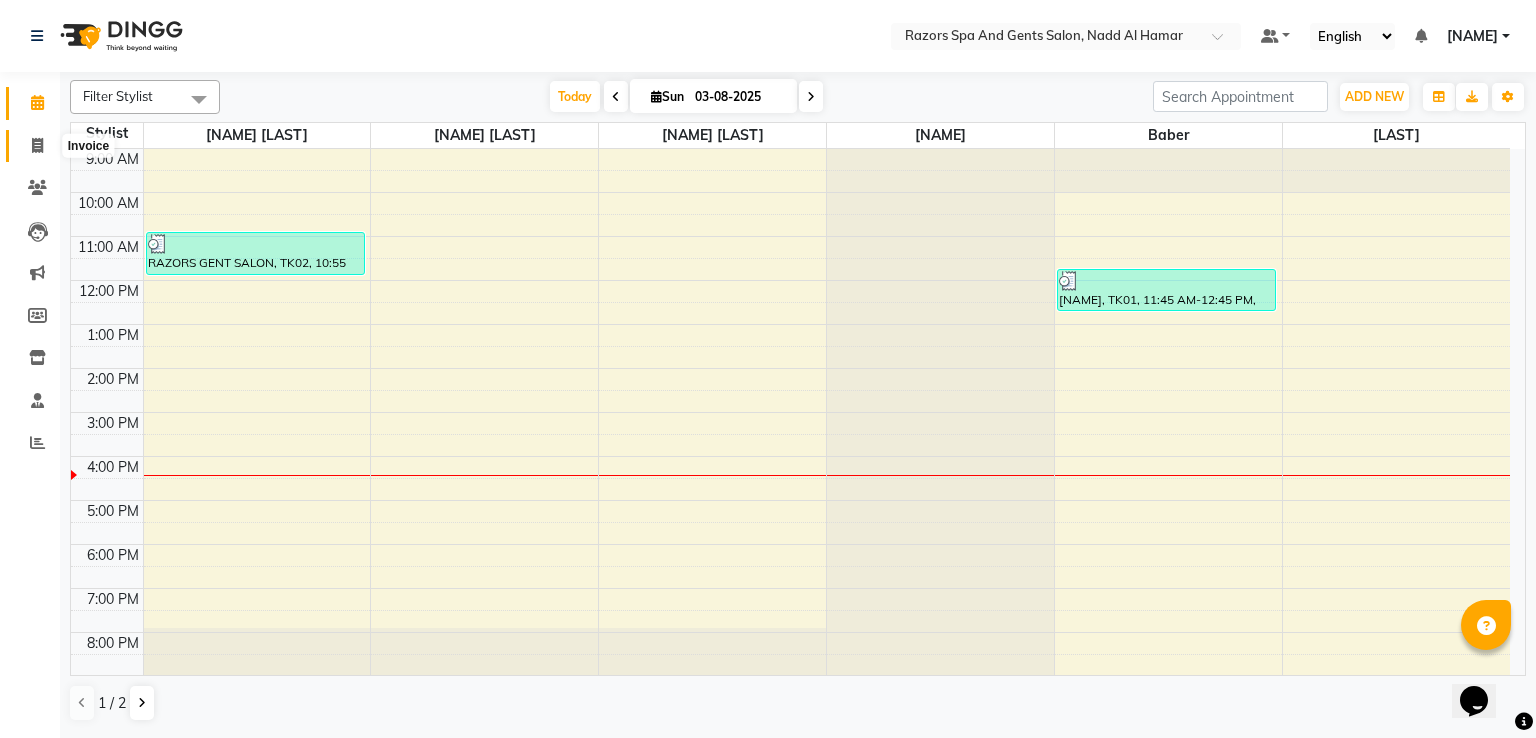 click 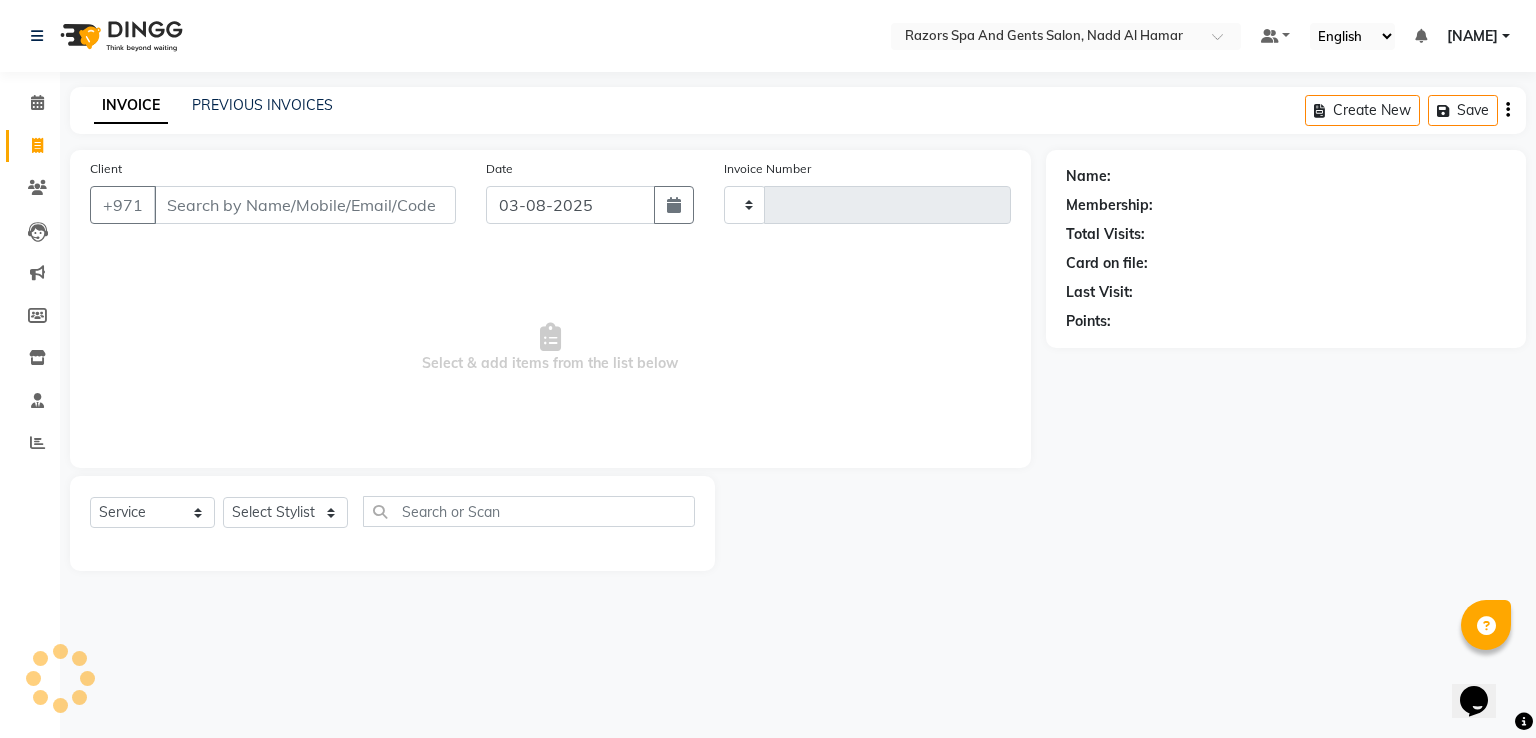 type on "0628" 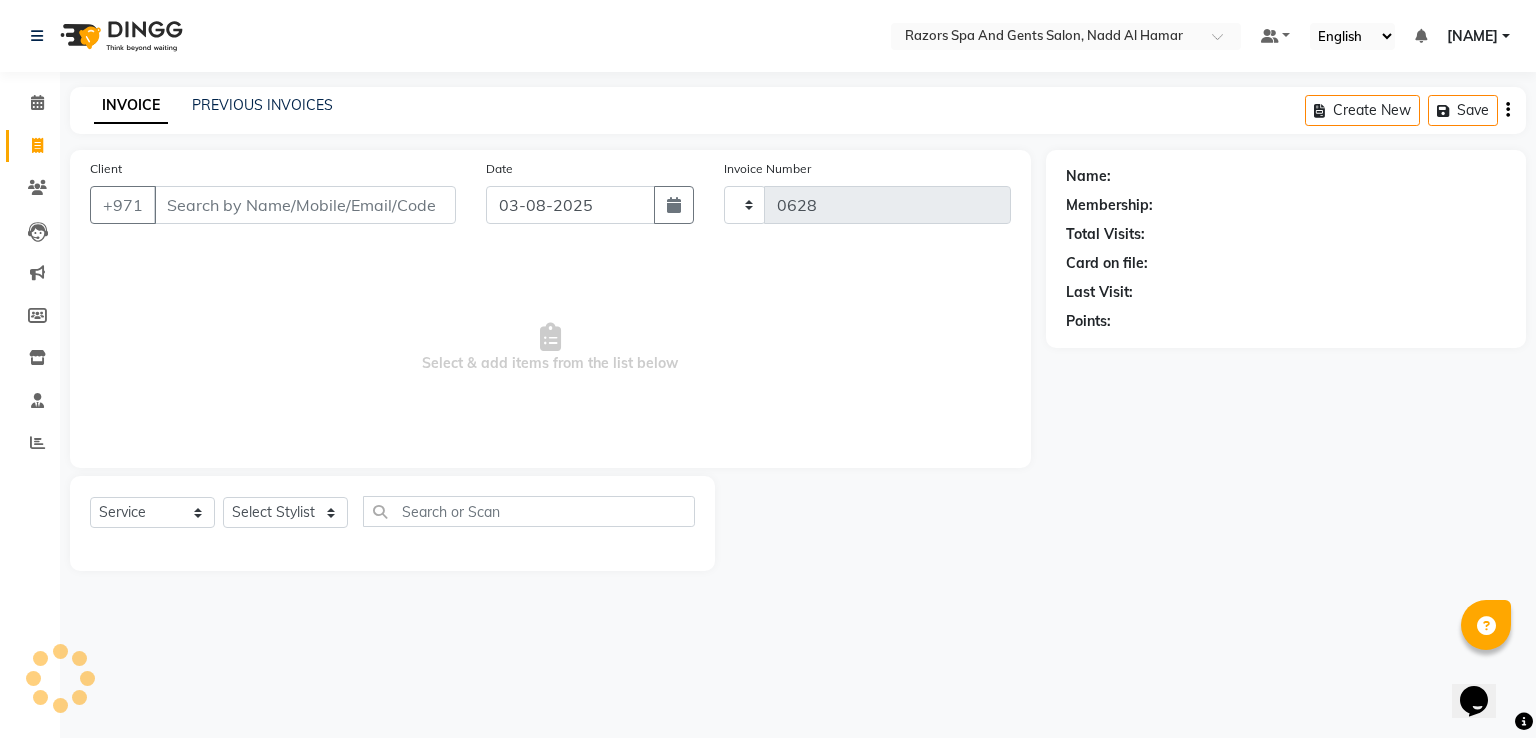 select on "8419" 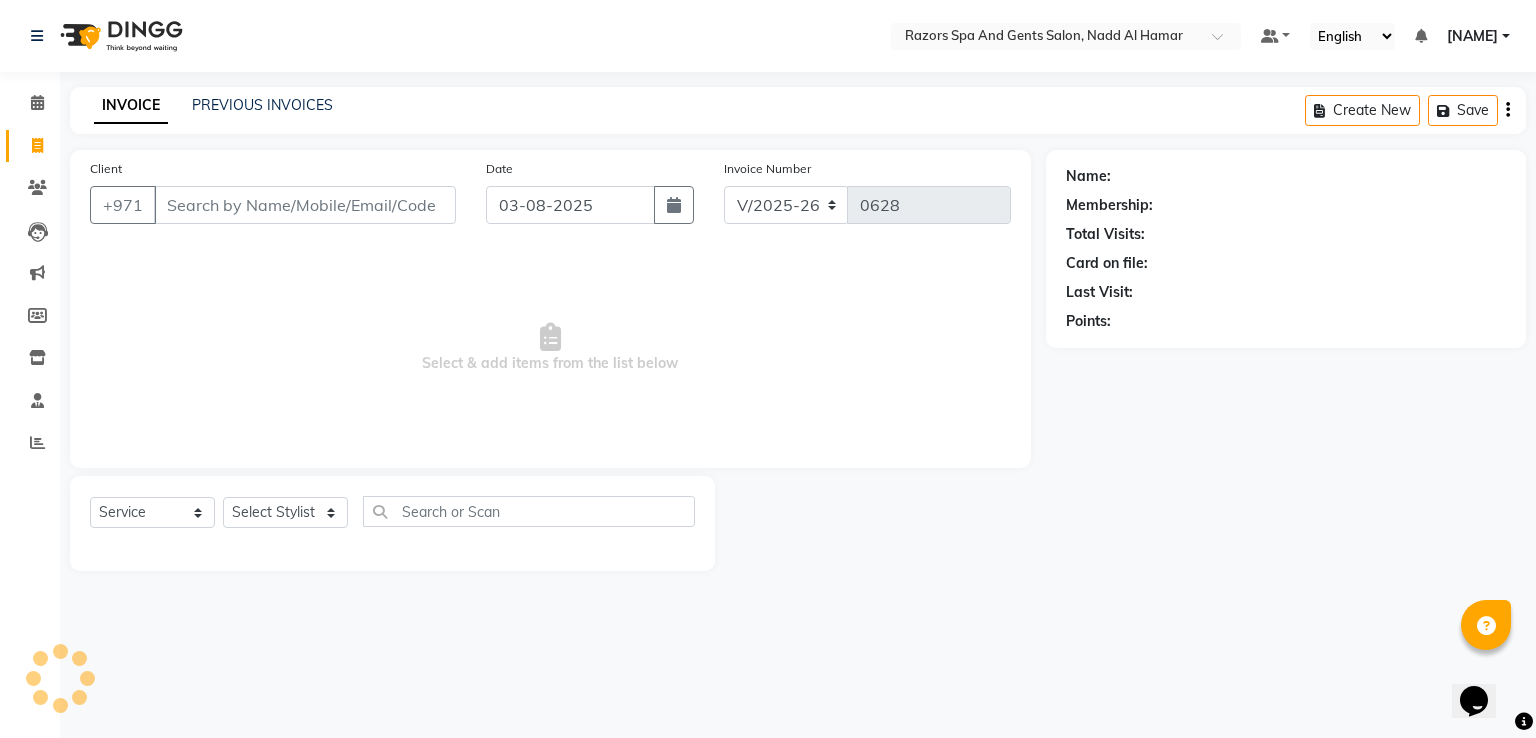 click on "Client" at bounding box center (305, 205) 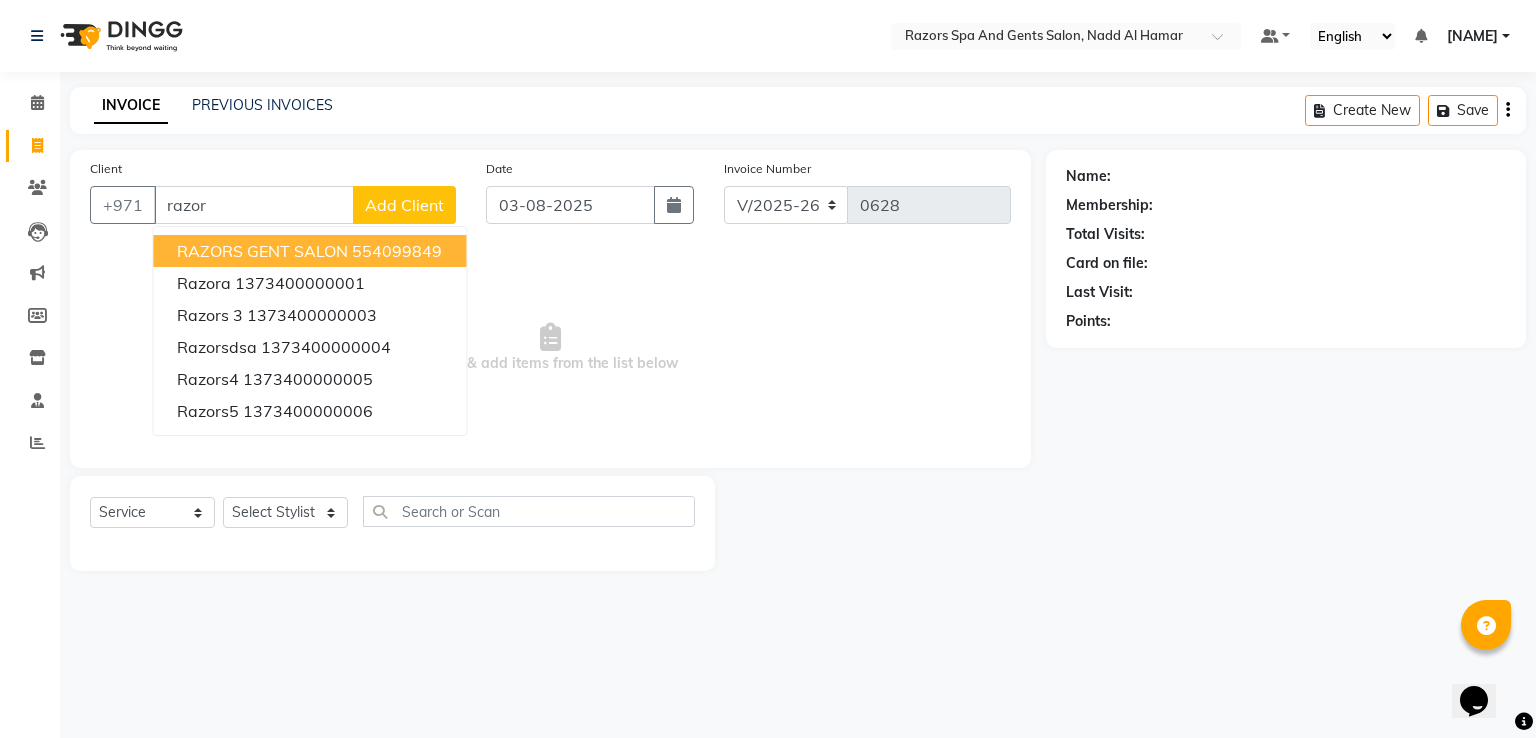 click on "554099849" at bounding box center (397, 251) 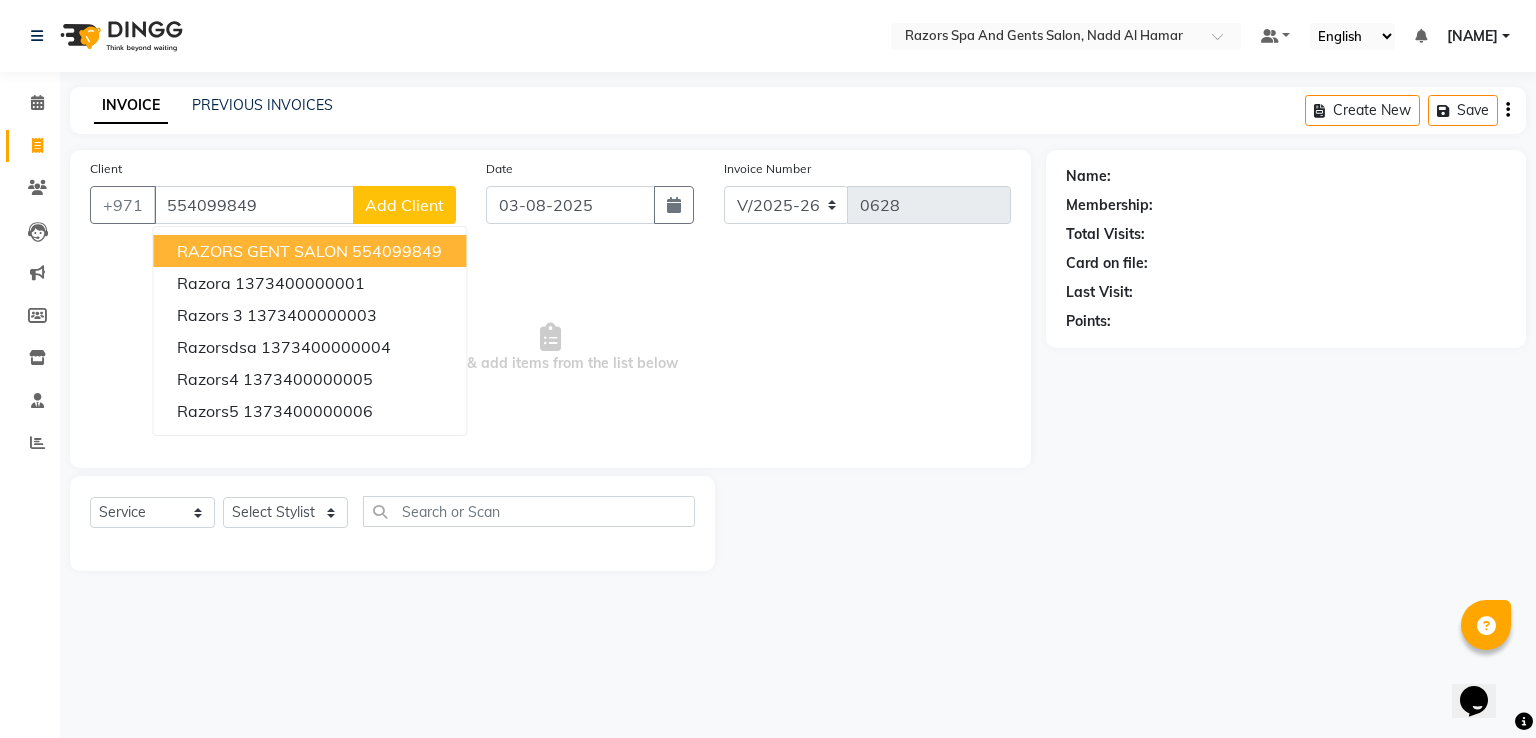 type on "554099849" 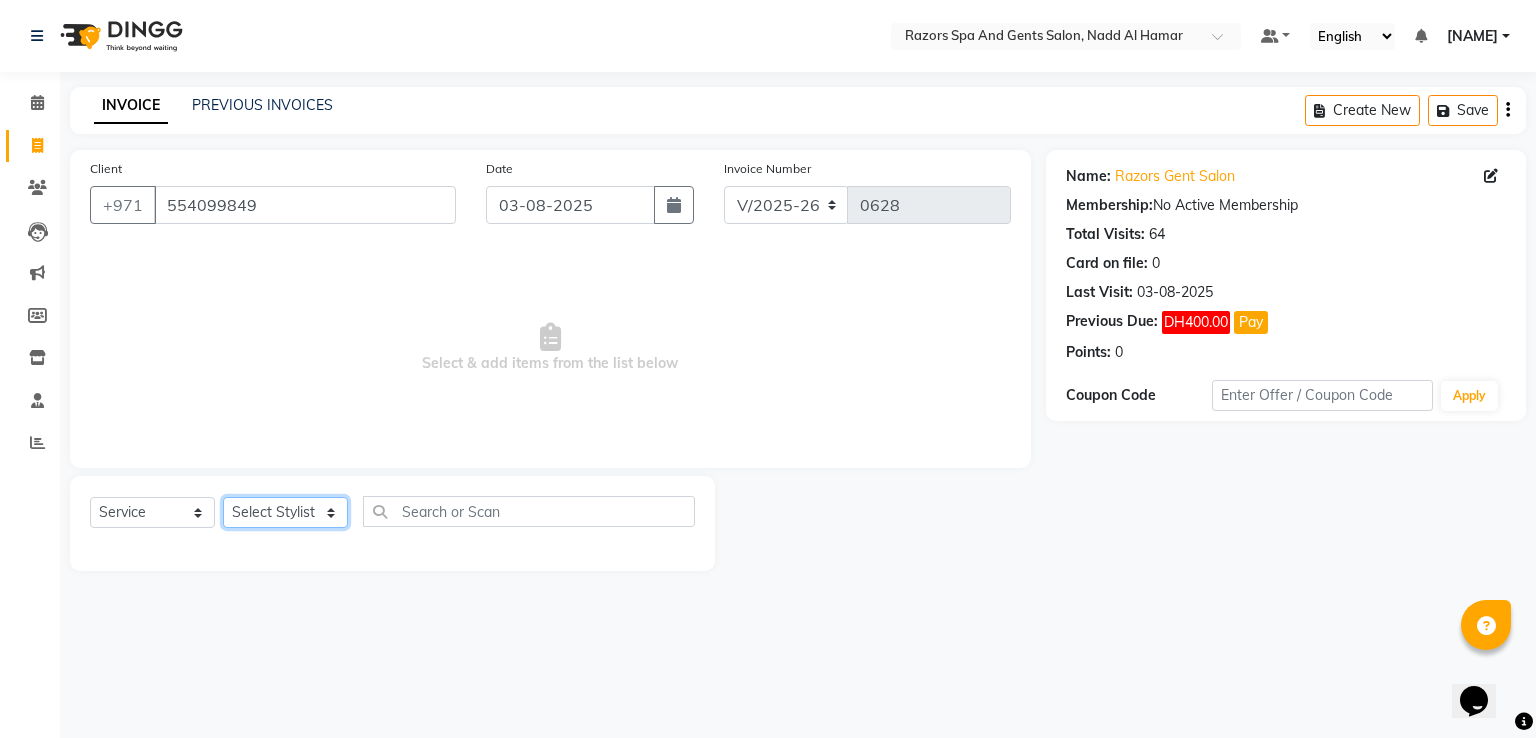click on "Select Stylist [NAME] [LAST] [NAME] [LAST] [NAME] [LAST] [NAME] [LAST] [NAME] [LAST] [NAME] [LAST] [NAME] [LAST] [NAME] [LAST] [NAME] [LAST] [NAME] [LAST]" 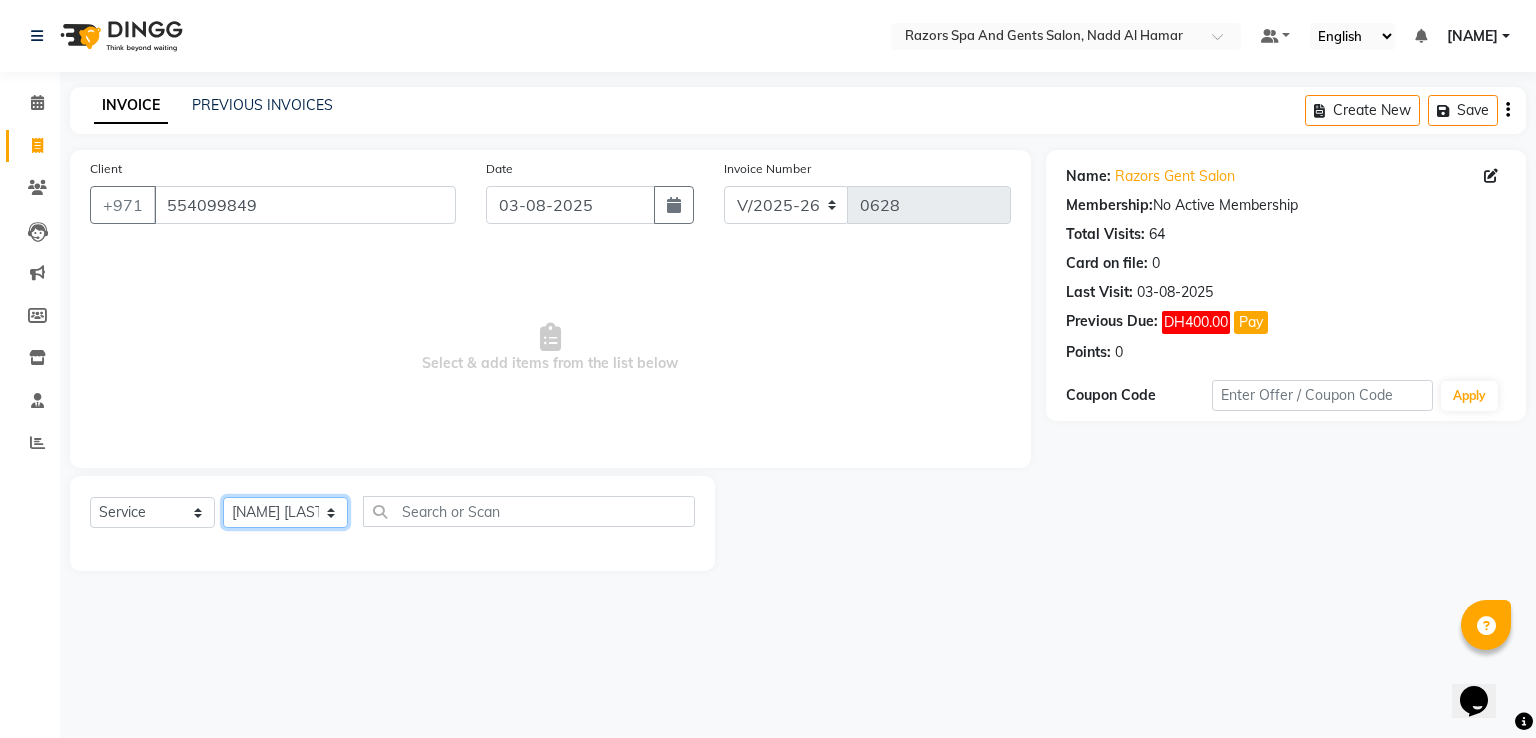 click on "Select Stylist [NAME] [LAST] [NAME] [LAST] [NAME] [LAST] [NAME] [LAST] [NAME] [LAST] [NAME] [LAST] [NAME] [LAST] [NAME] [LAST] [NAME] [LAST] [NAME] [LAST]" 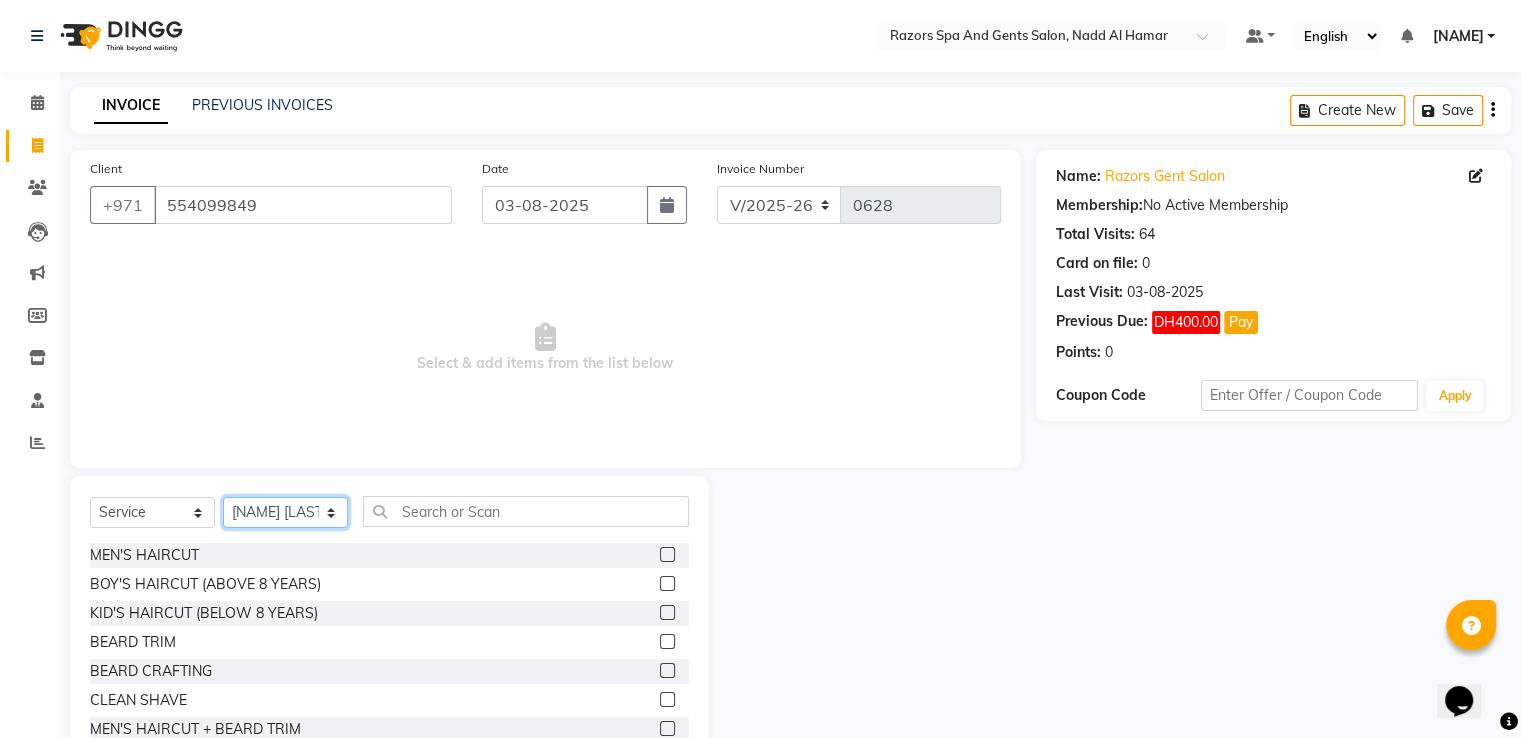scroll, scrollTop: 174, scrollLeft: 0, axis: vertical 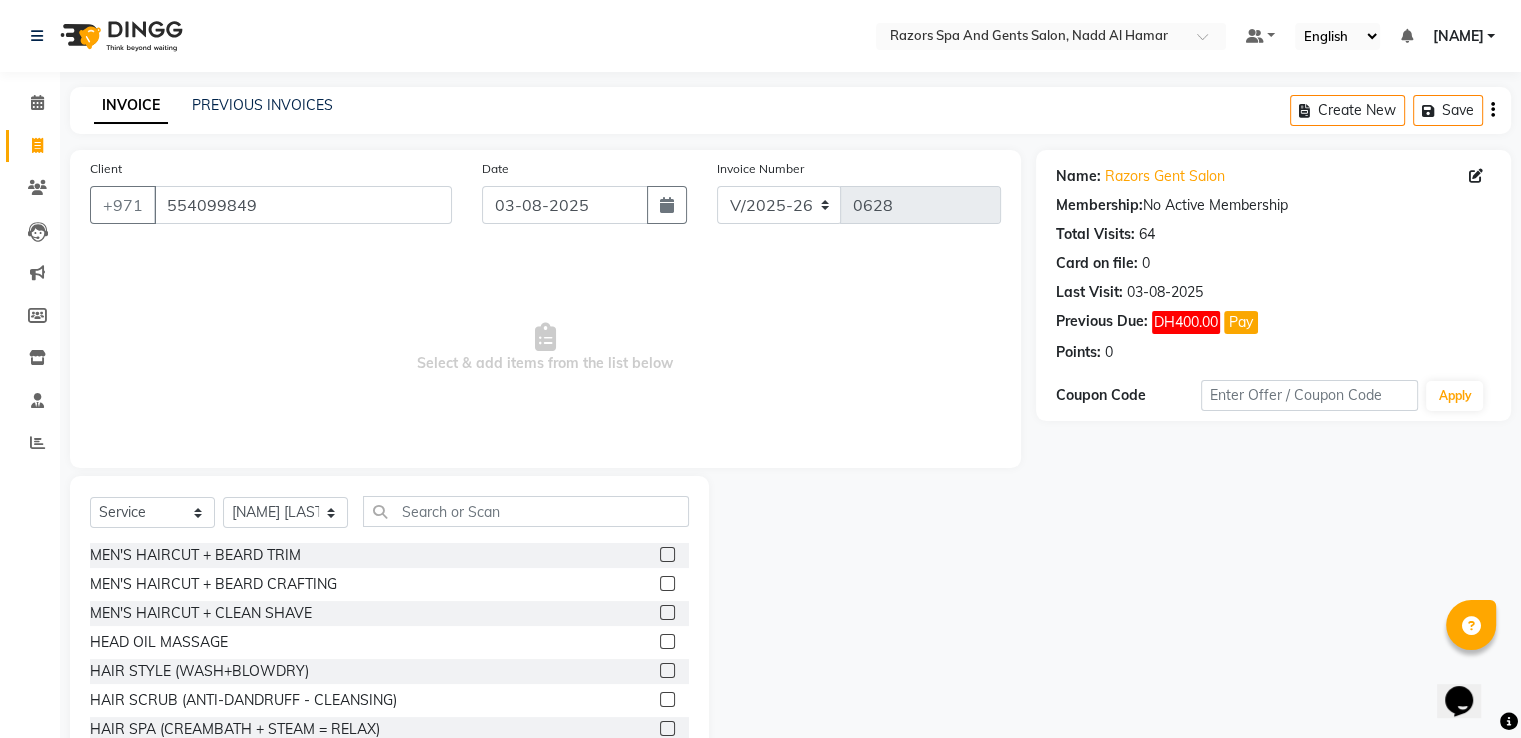 click 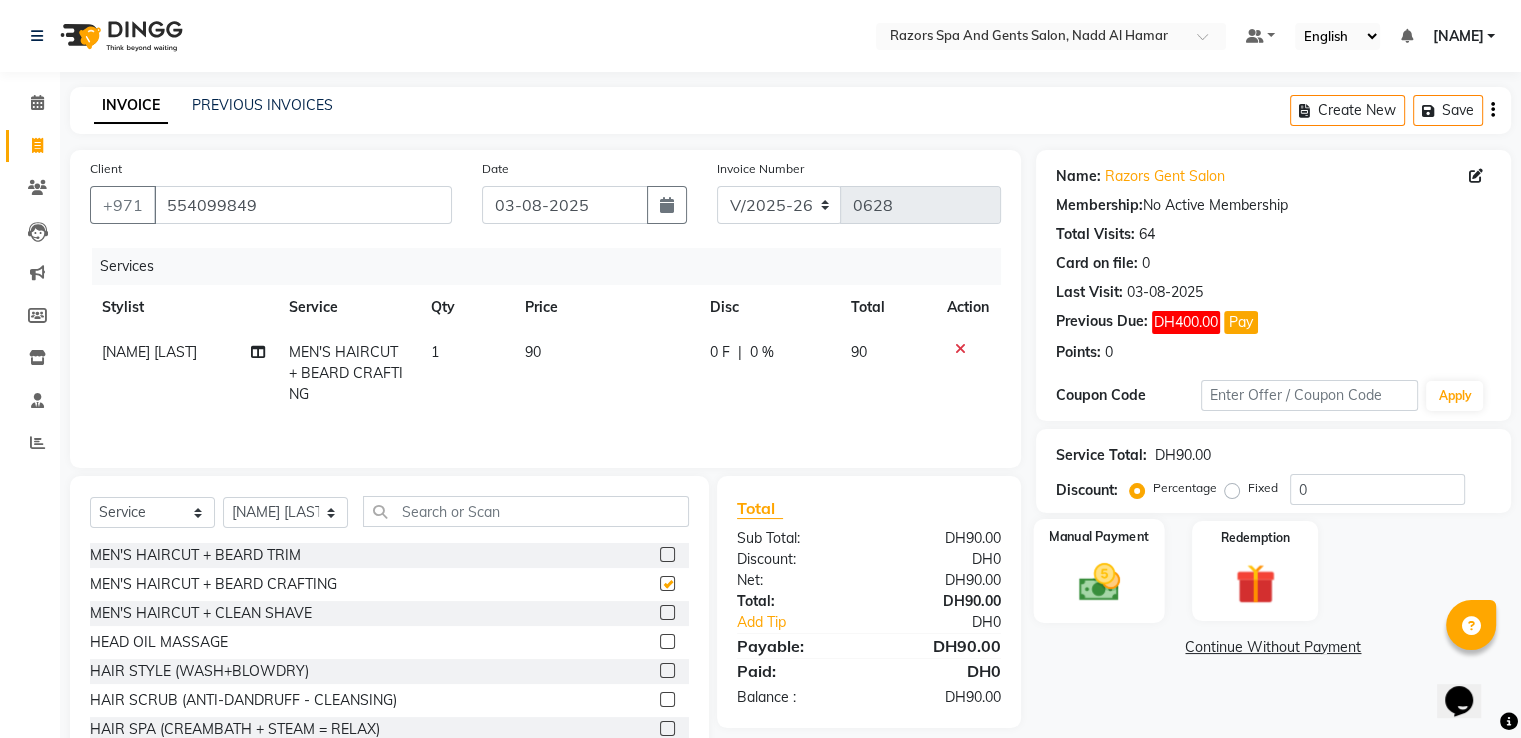 checkbox on "false" 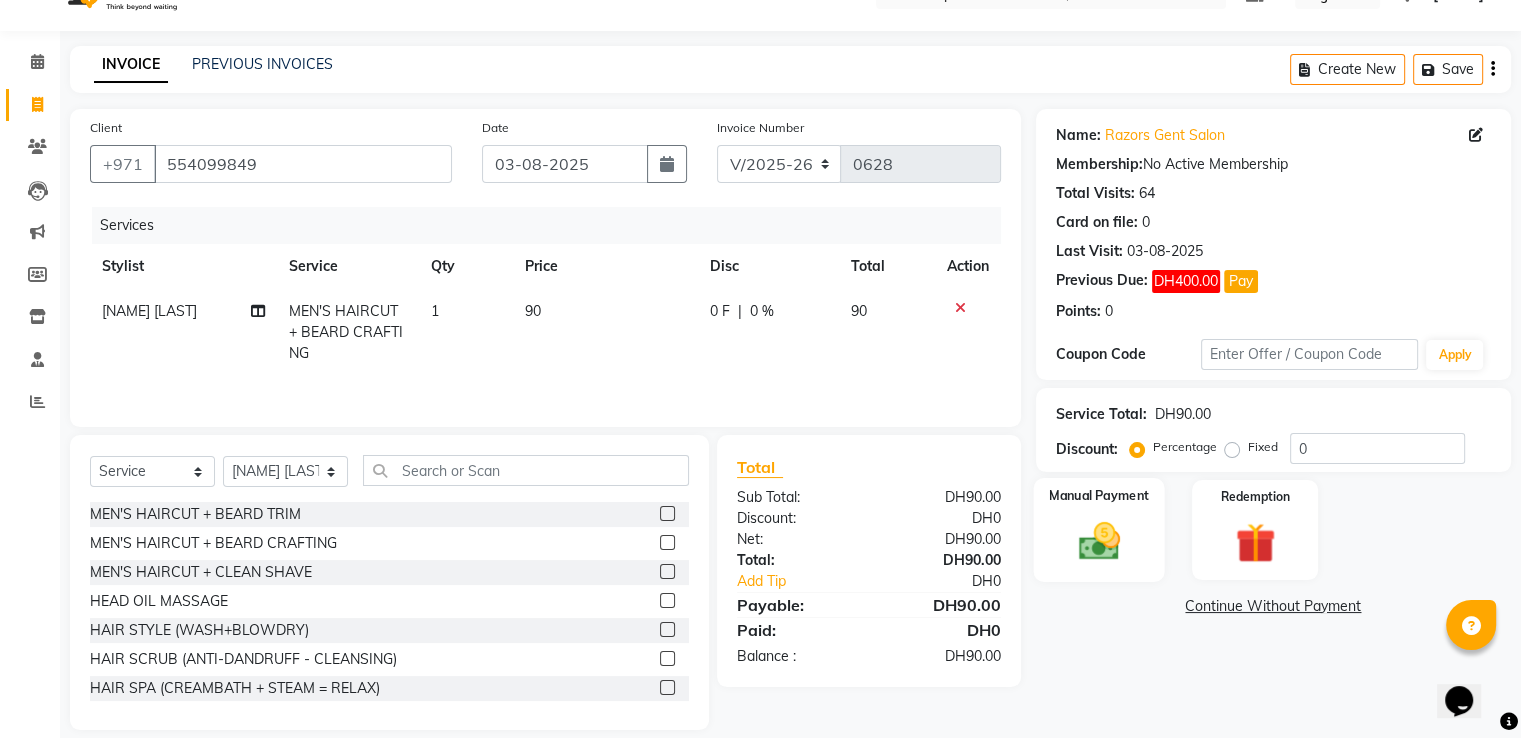 scroll, scrollTop: 64, scrollLeft: 0, axis: vertical 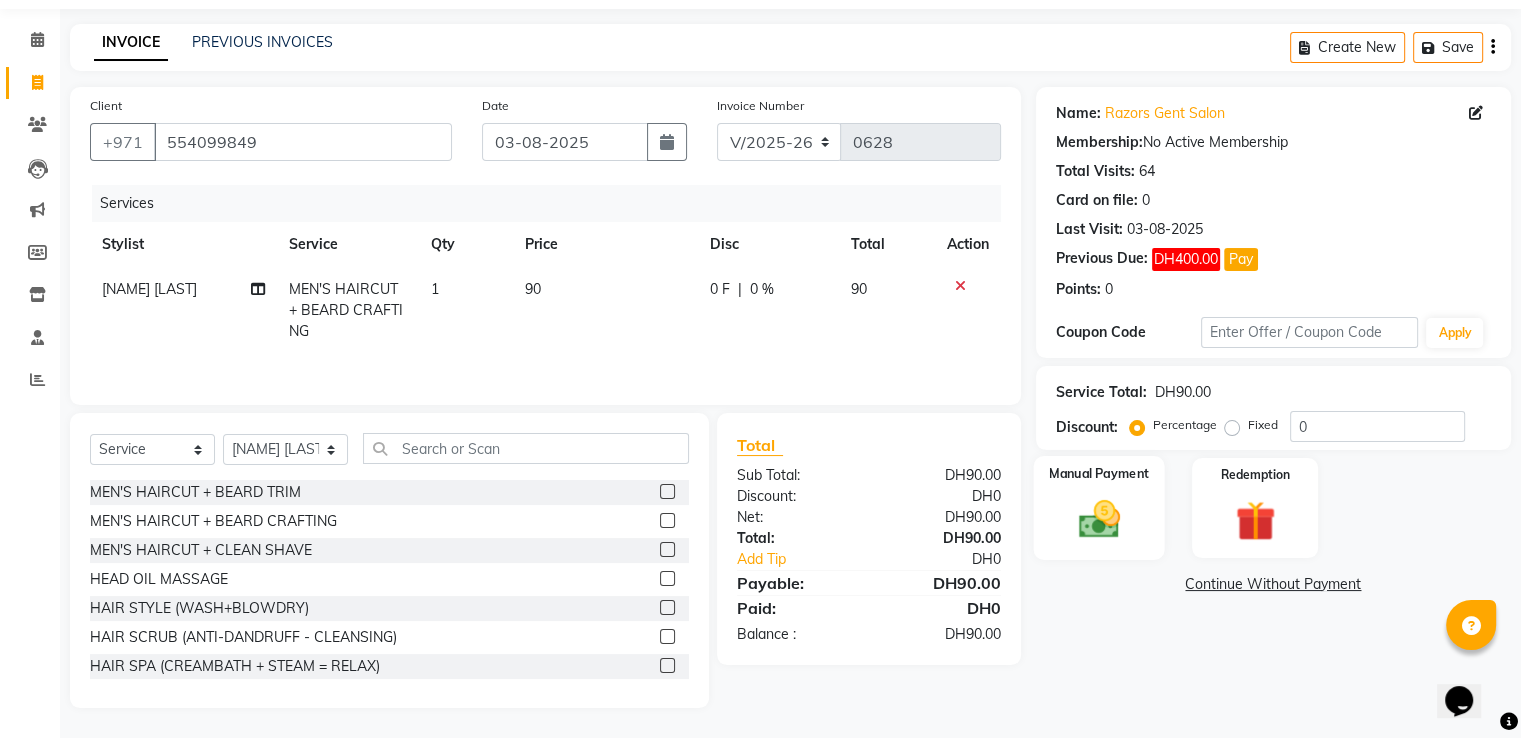 click 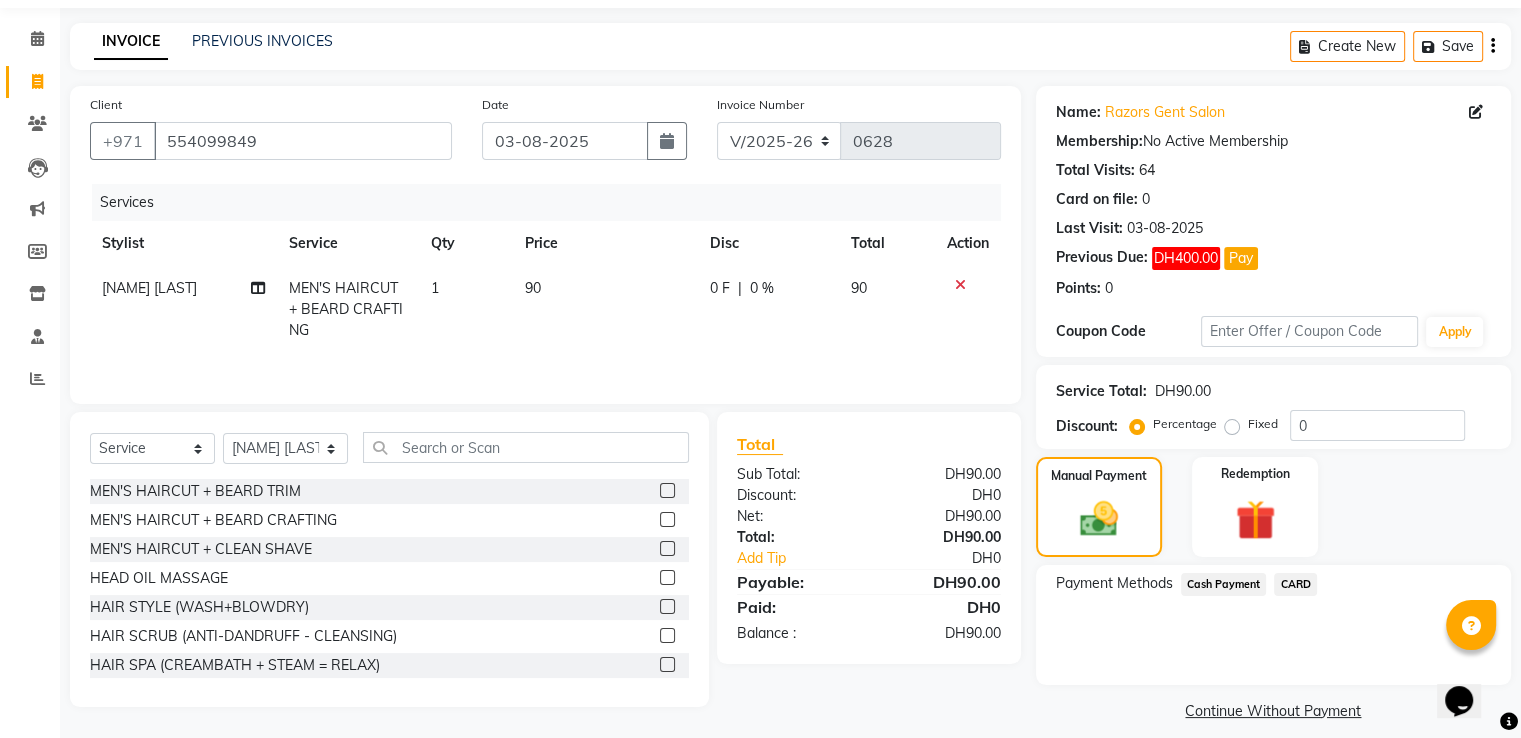click on "Cash Payment" 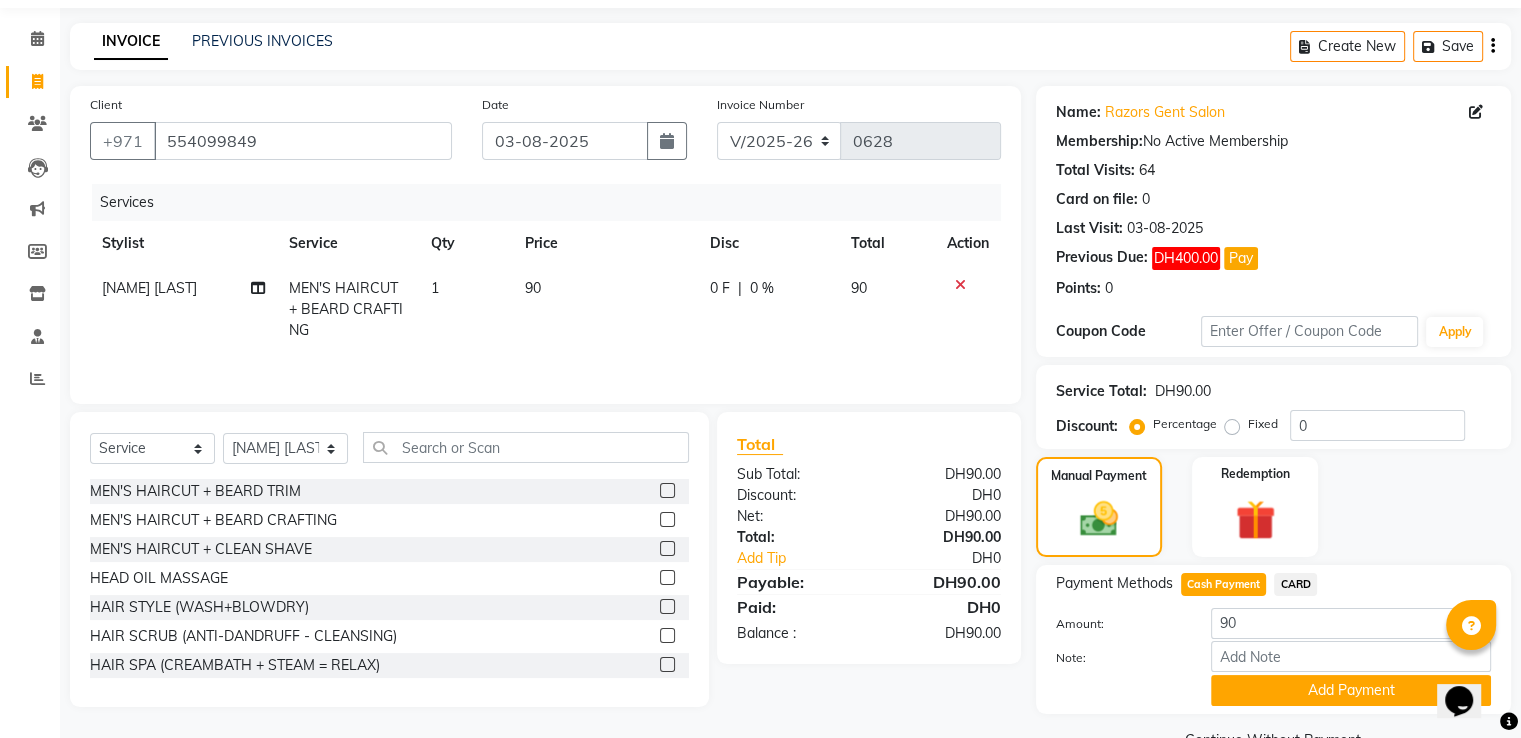 click on "CARD" 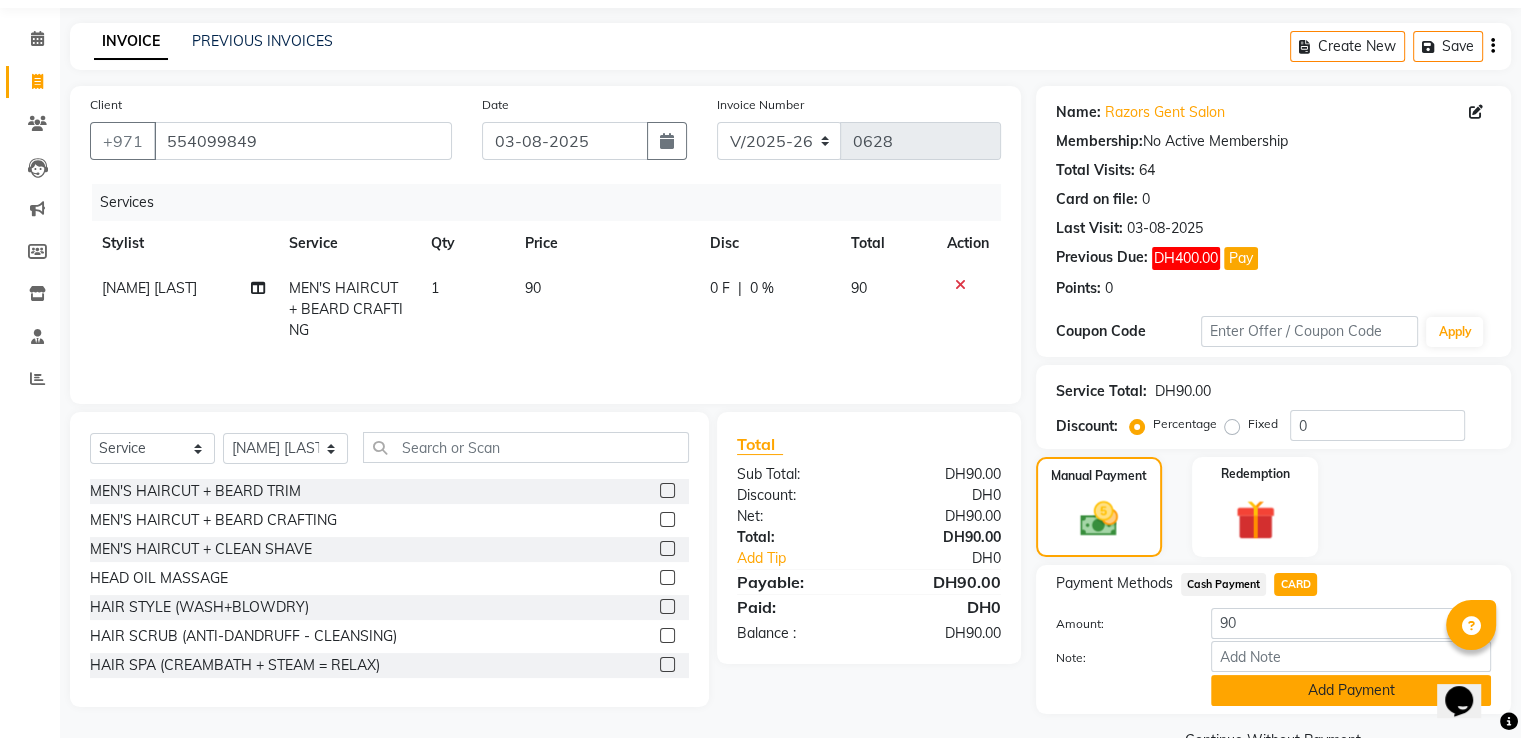 click on "Add Payment" 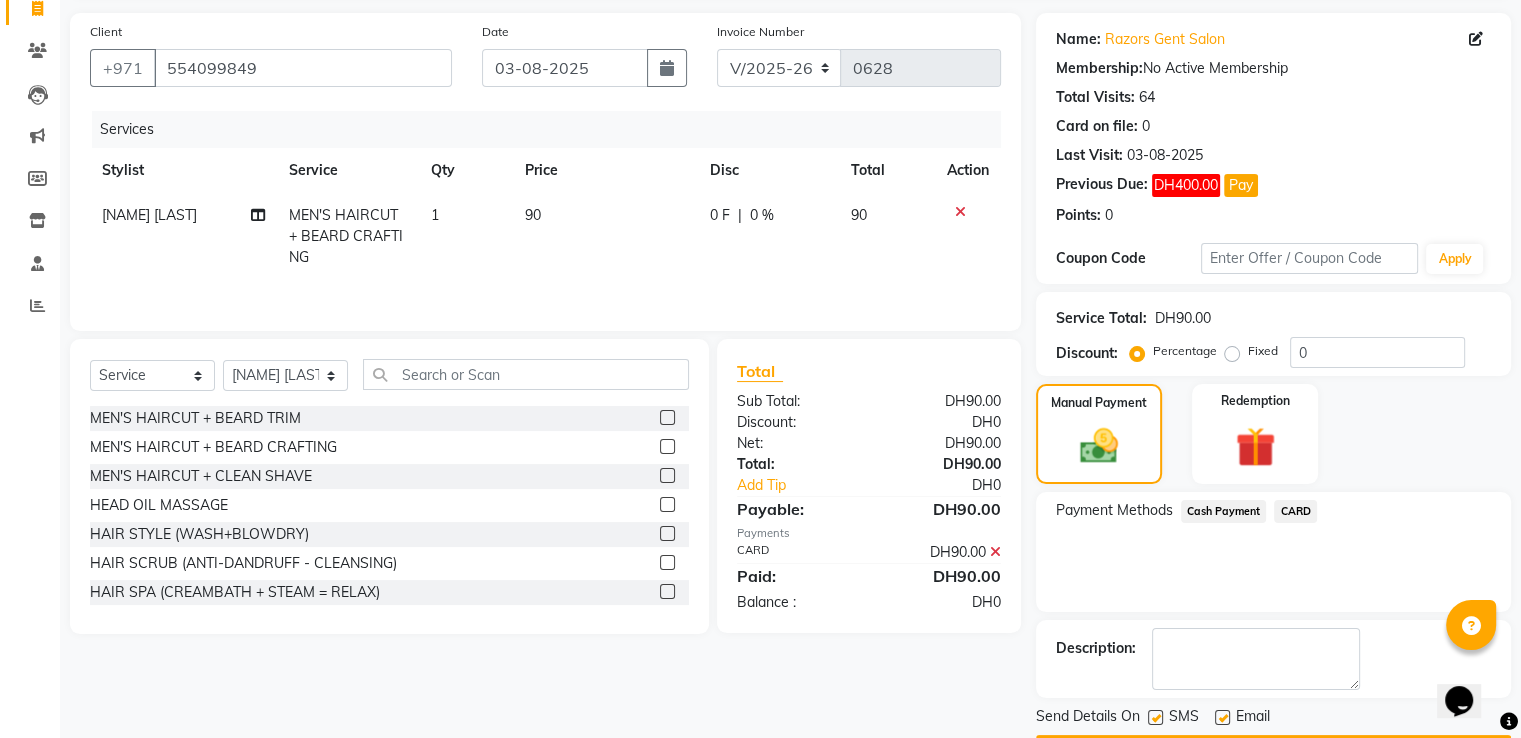 scroll, scrollTop: 193, scrollLeft: 0, axis: vertical 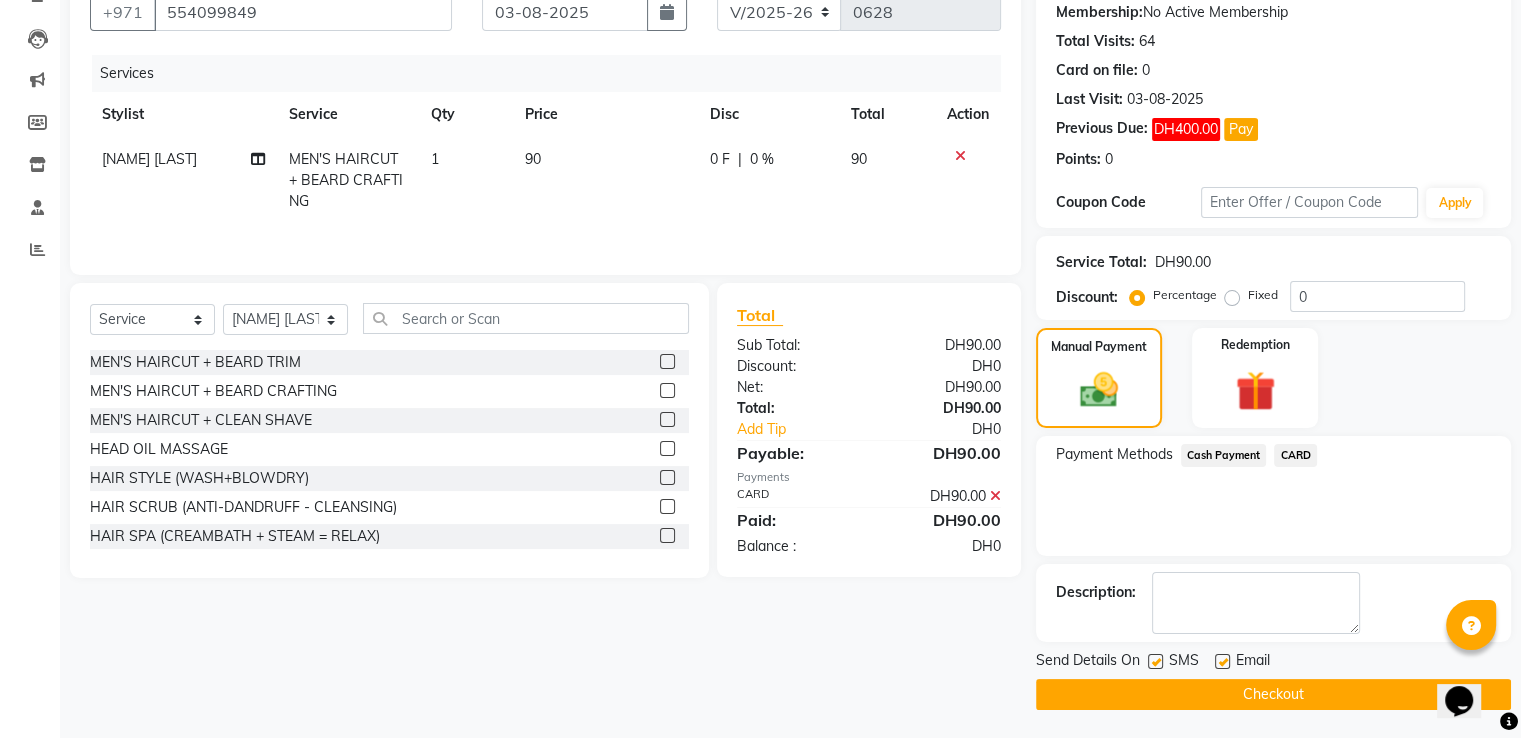 click on "Checkout" 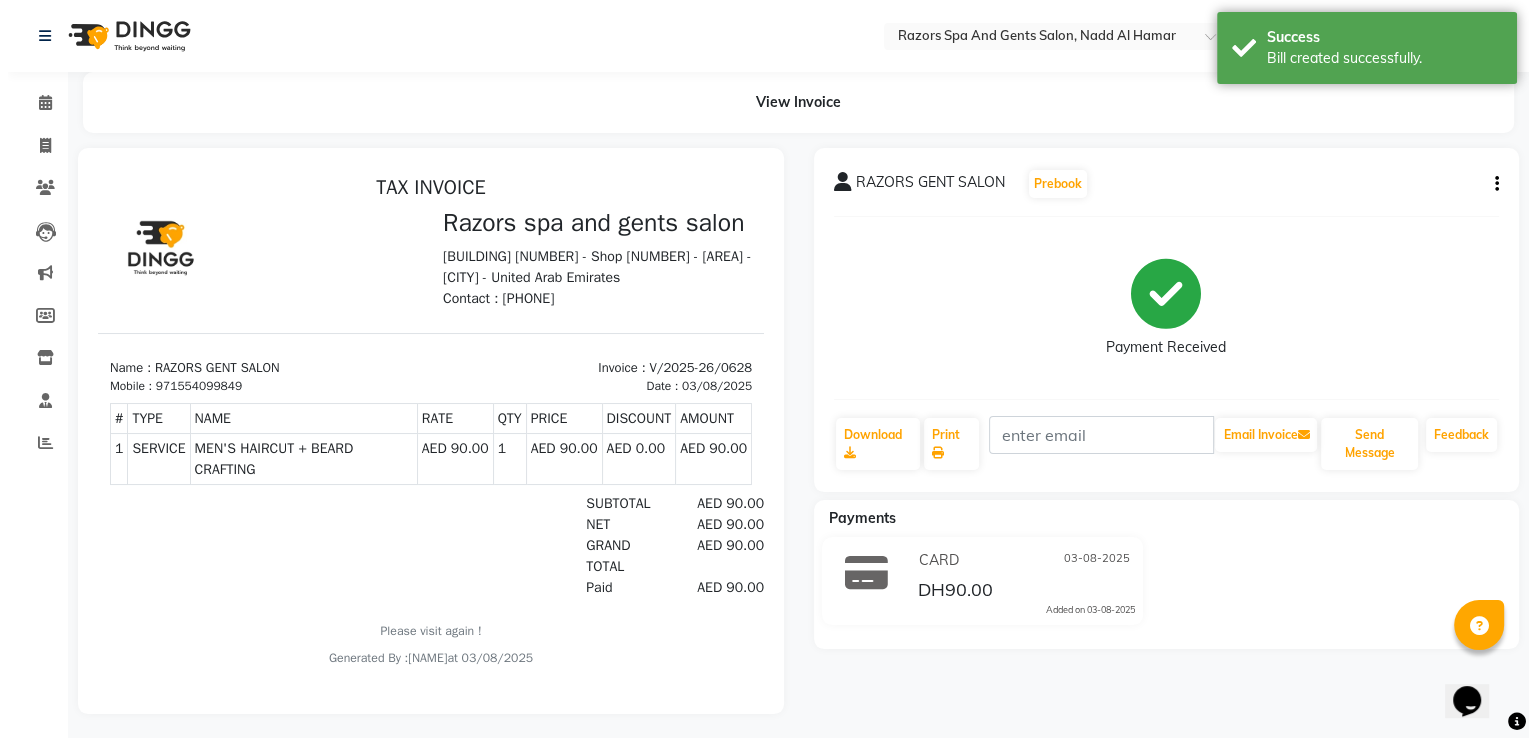 scroll, scrollTop: 0, scrollLeft: 0, axis: both 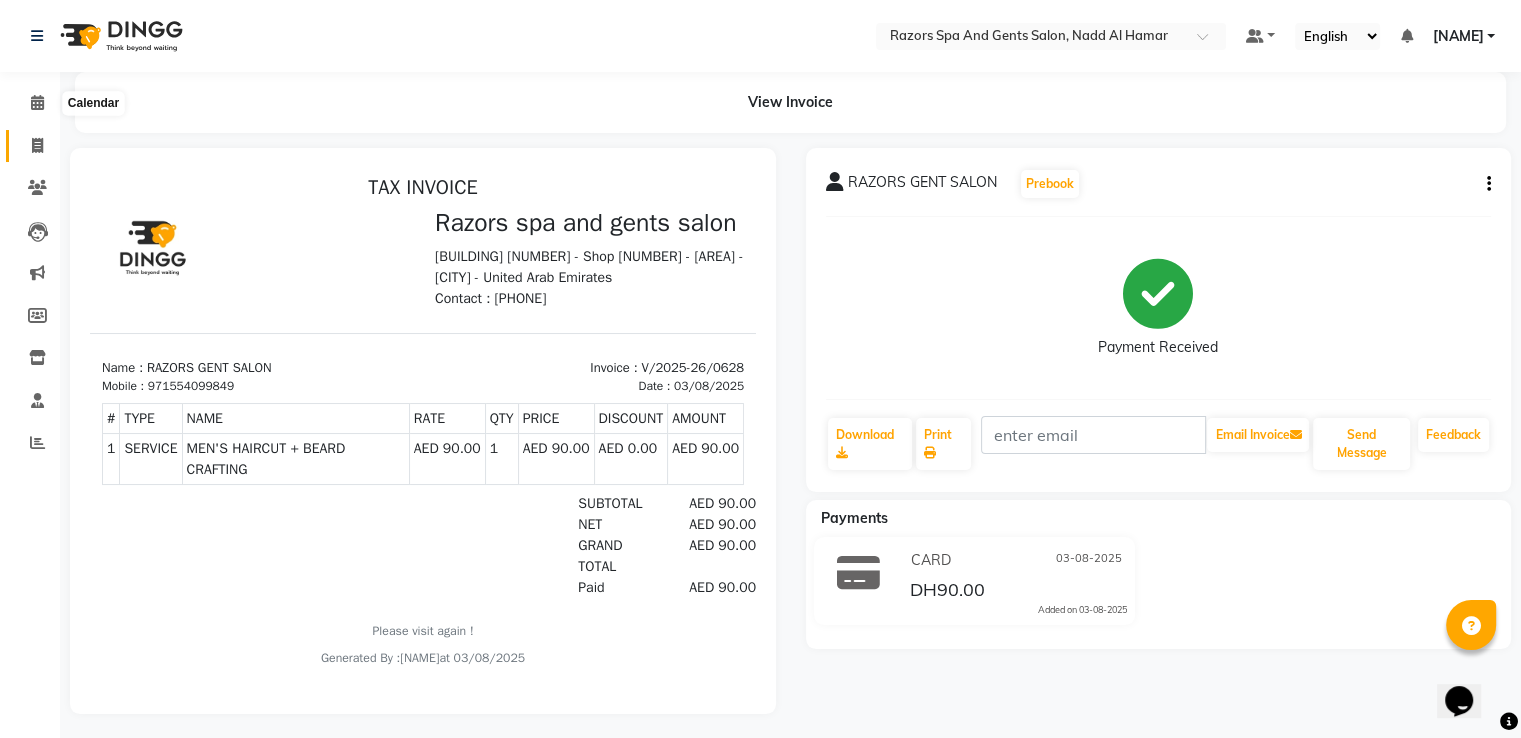 click 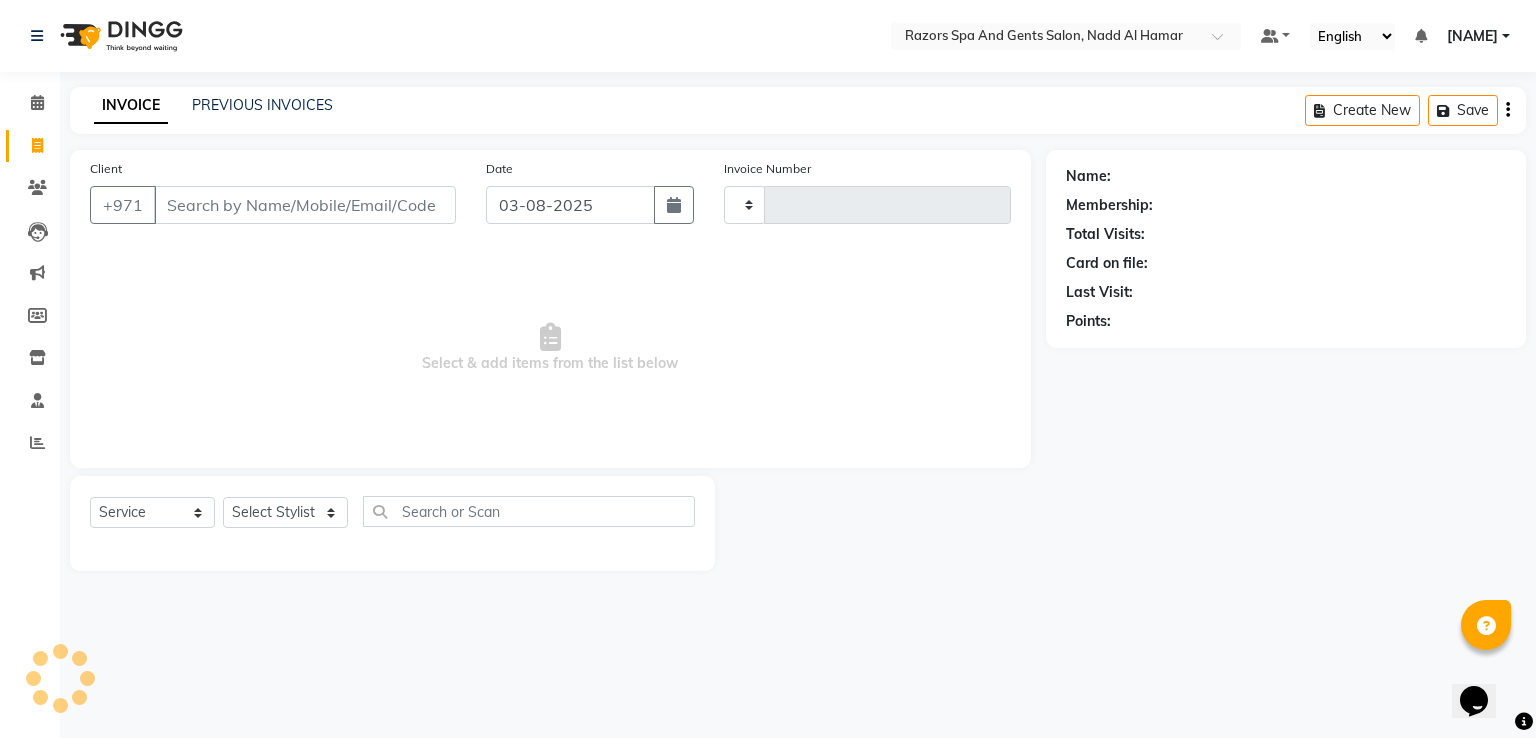 type on "0629" 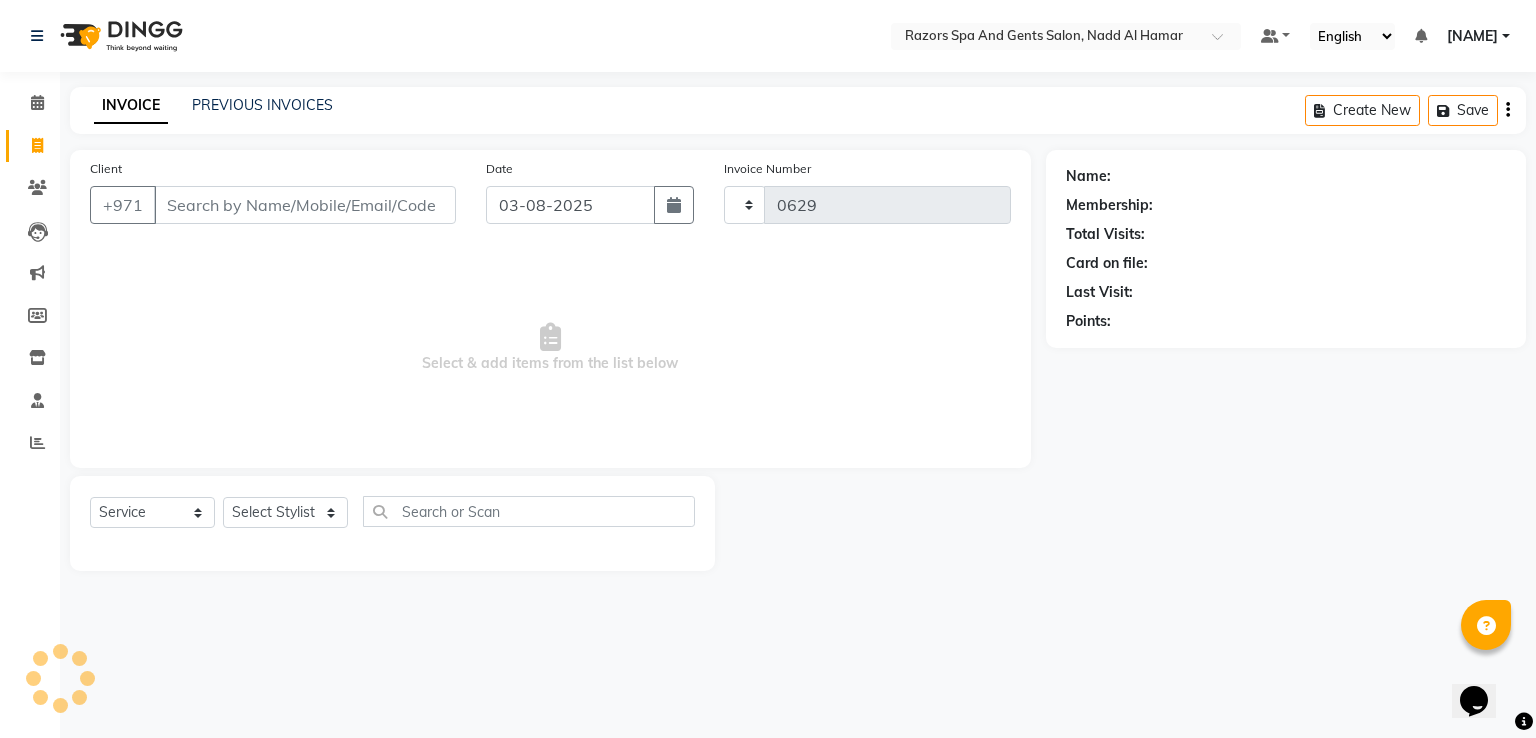 select on "8419" 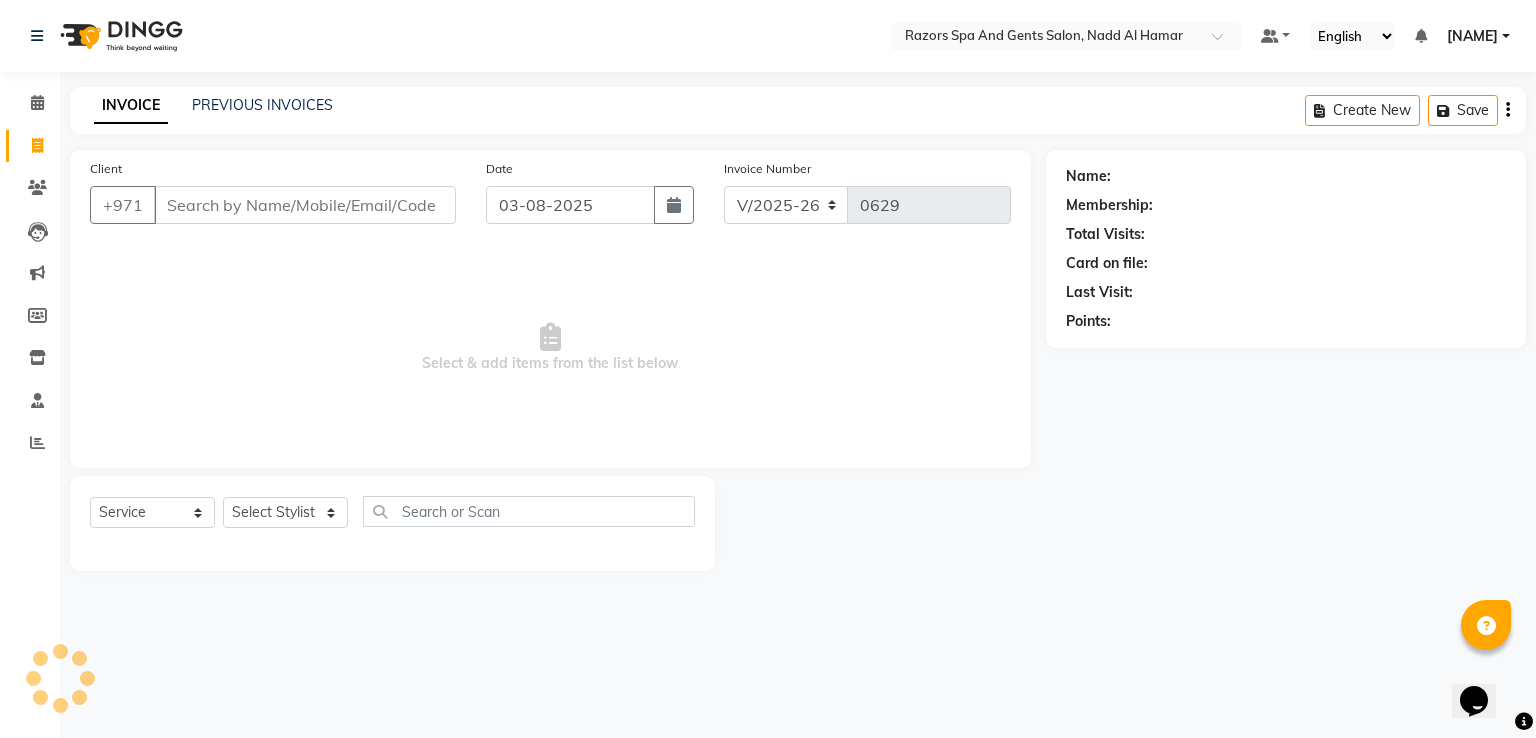 click on "Client" at bounding box center (305, 205) 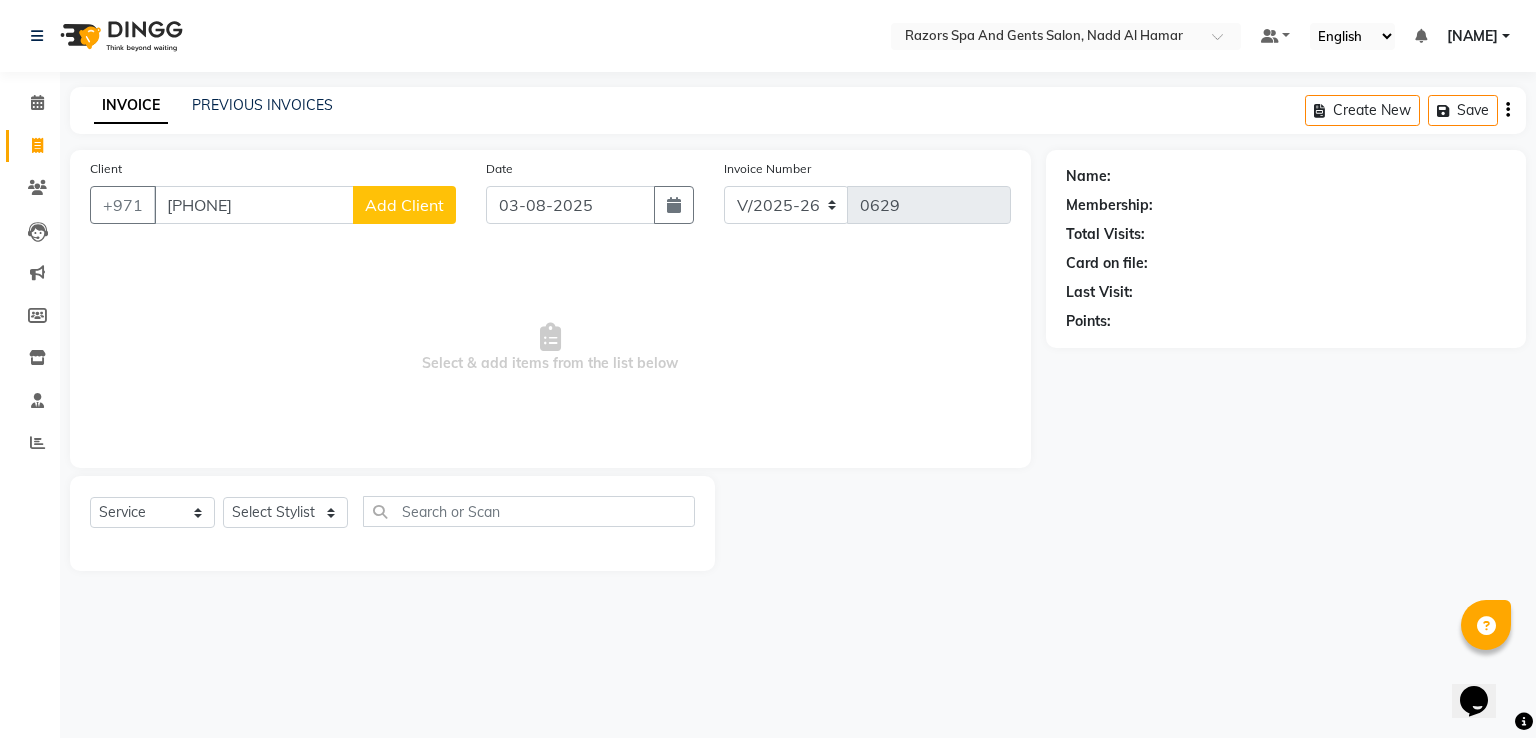 type on "[PHONE]" 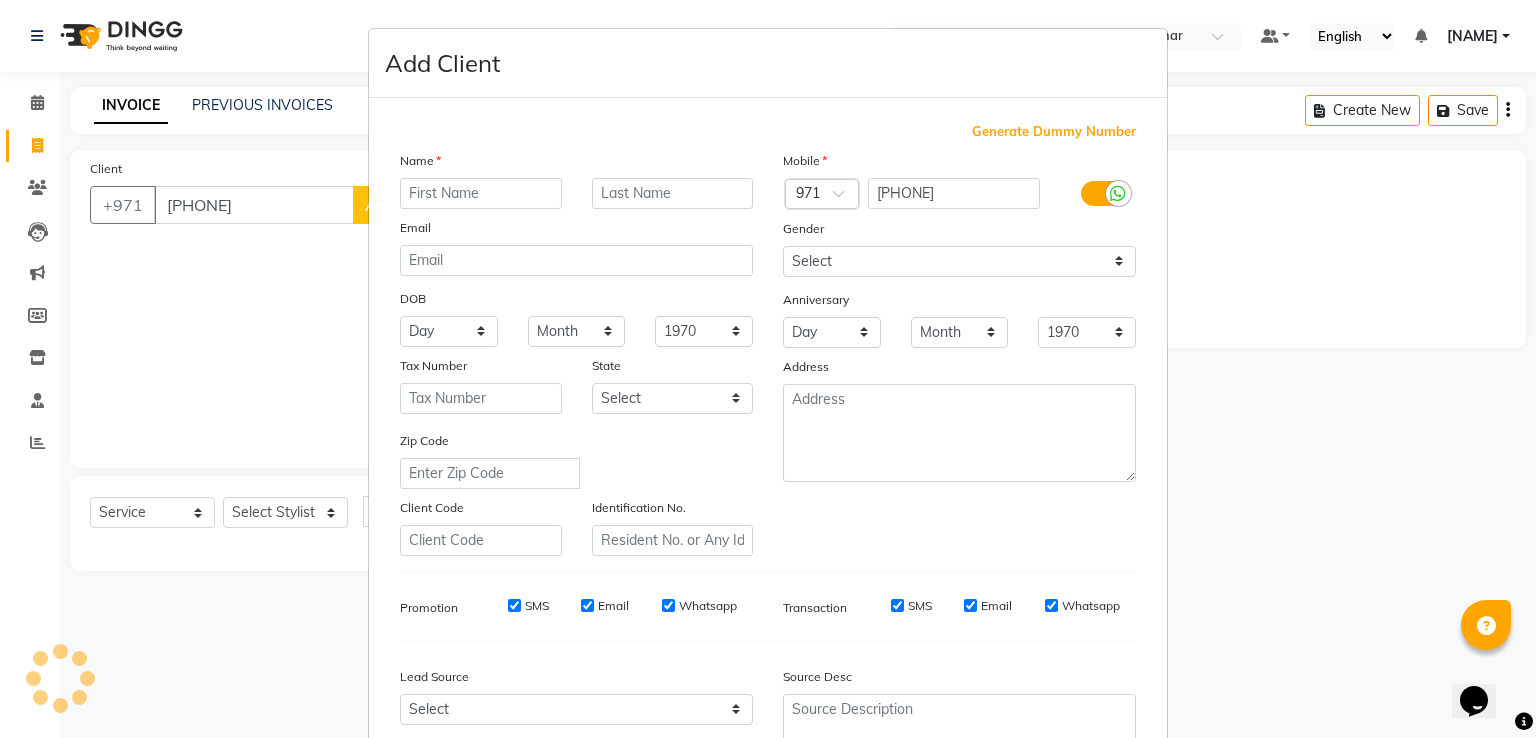 click on "Add Client Generate Dummy Number Name Email DOB Day 01 02 03 04 05 06 07 08 09 10 11 12 13 14 15 16 17 18 19 20 21 22 23 24 25 26 27 28 29 30 31 Month January February March April May June July August September October November December 1940 1941 1942 1943 1944 1945 1946 1947 1948 1949 1950 1951 1952 1953 1954 1955 1956 1957 1958 1959 1960 1961 1962 1963 1964 1965 1966 1967 1968 1969 1970 1971 1972 1973 1974 1975 1976 1977 1978 1979 1980 1981 1982 1983 1984 1985 1986 1987 1988 1989 1990 1991 1992 1993 1994 1995 1996 1997 1998 1999 2000 2001 2002 2003 2004 2005 2006 2007 2008 2009 2010 2011 2012 2013 2014 2015 2016 2017 2018 2019 2020 2021 2022 2023 2024 Tax Number State Select Abu Zabi Ajman Dubai Ras al-Khaymah Sharjah Sharjha Umm al Qaywayn al-Fujayrah ash-Shariqah Zip Code Client Code Identification No. Mobile Country Code × 971 [PHONE] Gender Select Male Female Other Prefer Not To Say Anniversary Day 01 02 03 04 05 06 07 08 09 10 11 12 13 14 15 16 17 18 19 20 21 22 23 24 25 26 27 28 29 30 31 Month May" at bounding box center (768, 369) 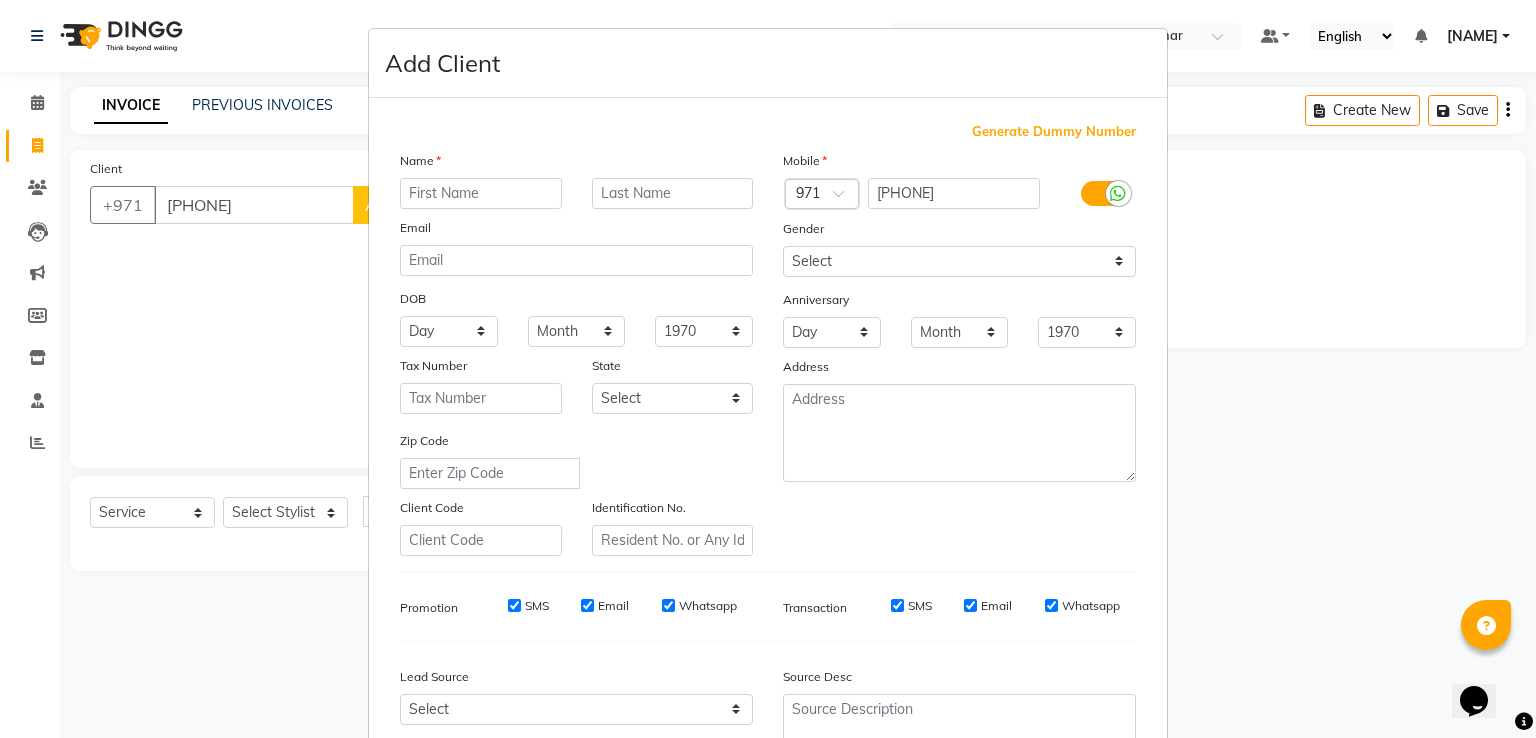 click on "Add Client Generate Dummy Number Name Email DOB Day 01 02 03 04 05 06 07 08 09 10 11 12 13 14 15 16 17 18 19 20 21 22 23 24 25 26 27 28 29 30 31 Month January February March April May June July August September October November December 1940 1941 1942 1943 1944 1945 1946 1947 1948 1949 1950 1951 1952 1953 1954 1955 1956 1957 1958 1959 1960 1961 1962 1963 1964 1965 1966 1967 1968 1969 1970 1971 1972 1973 1974 1975 1976 1977 1978 1979 1980 1981 1982 1983 1984 1985 1986 1987 1988 1989 1990 1991 1992 1993 1994 1995 1996 1997 1998 1999 2000 2001 2002 2003 2004 2005 2006 2007 2008 2009 2010 2011 2012 2013 2014 2015 2016 2017 2018 2019 2020 2021 2022 2023 2024 Tax Number State Select Abu Zabi Ajman Dubai Ras al-Khaymah Sharjah Sharjha Umm al Qaywayn al-Fujayrah ash-Shariqah Zip Code Client Code Identification No. Mobile Country Code × 971 [PHONE] Gender Select Male Female Other Prefer Not To Say Anniversary Day 01 02 03 04 05 06 07 08 09 10 11 12 13 14 15 16 17 18 19 20 21 22 23 24 25 26 27 28 29 30 31 Month May" at bounding box center [768, 369] 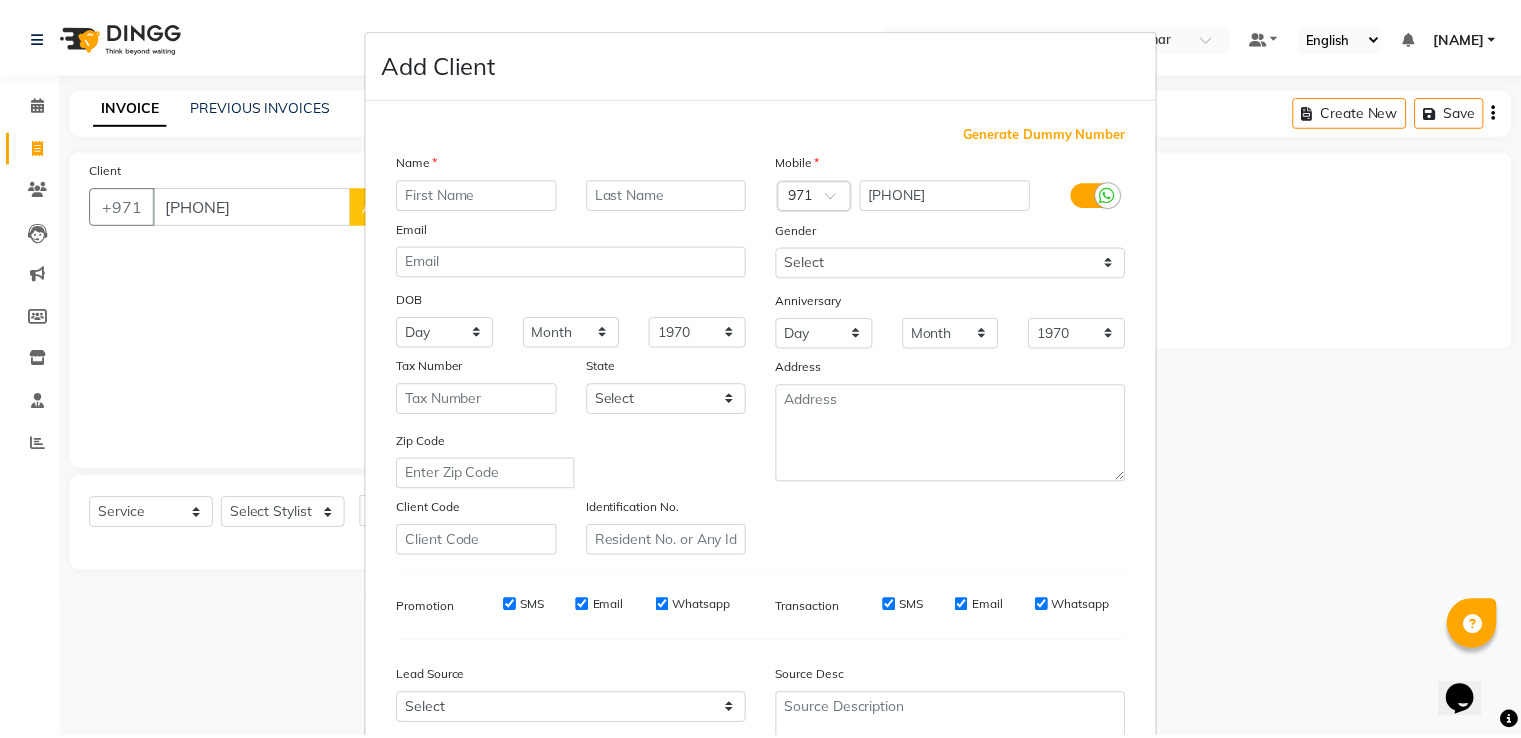 scroll, scrollTop: 195, scrollLeft: 0, axis: vertical 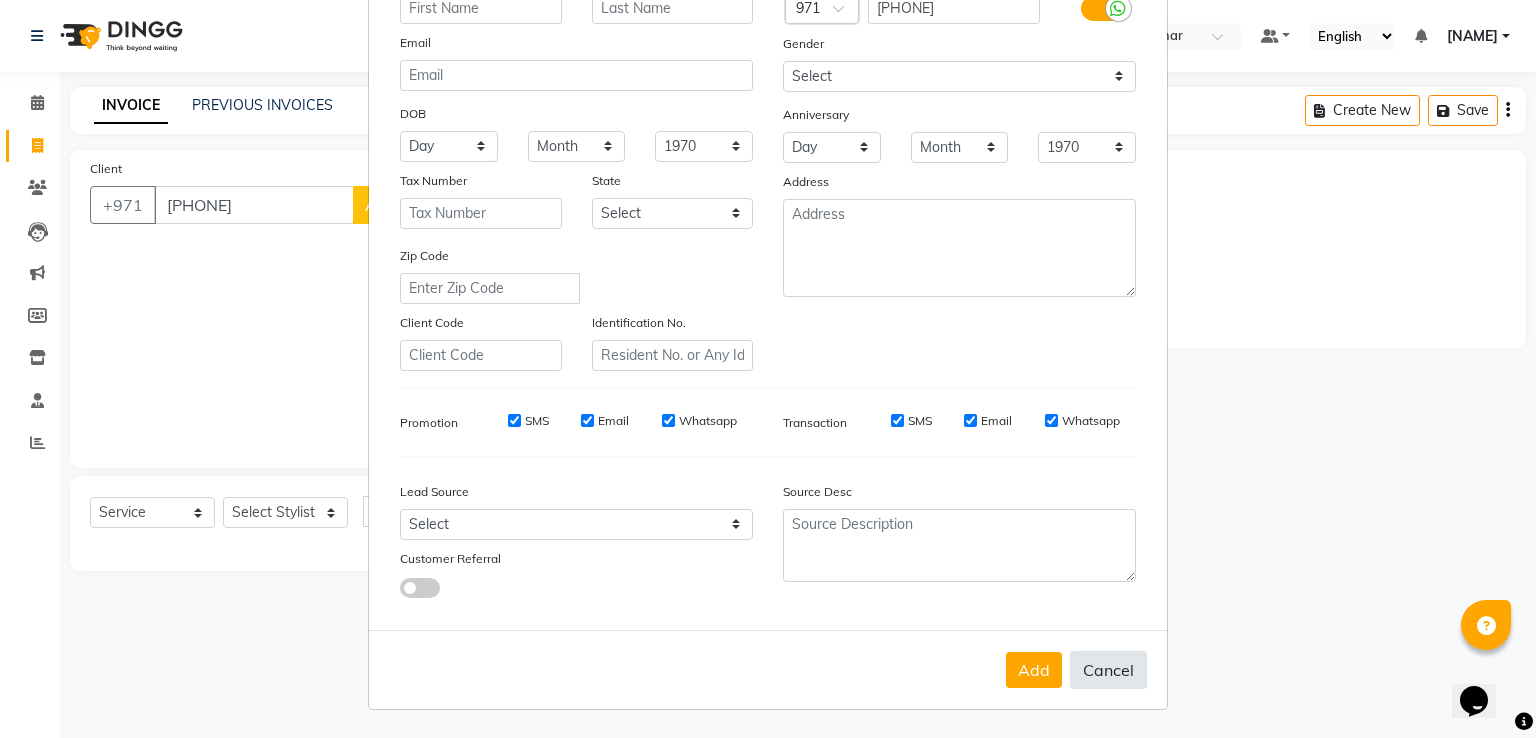 click on "Cancel" at bounding box center [1108, 670] 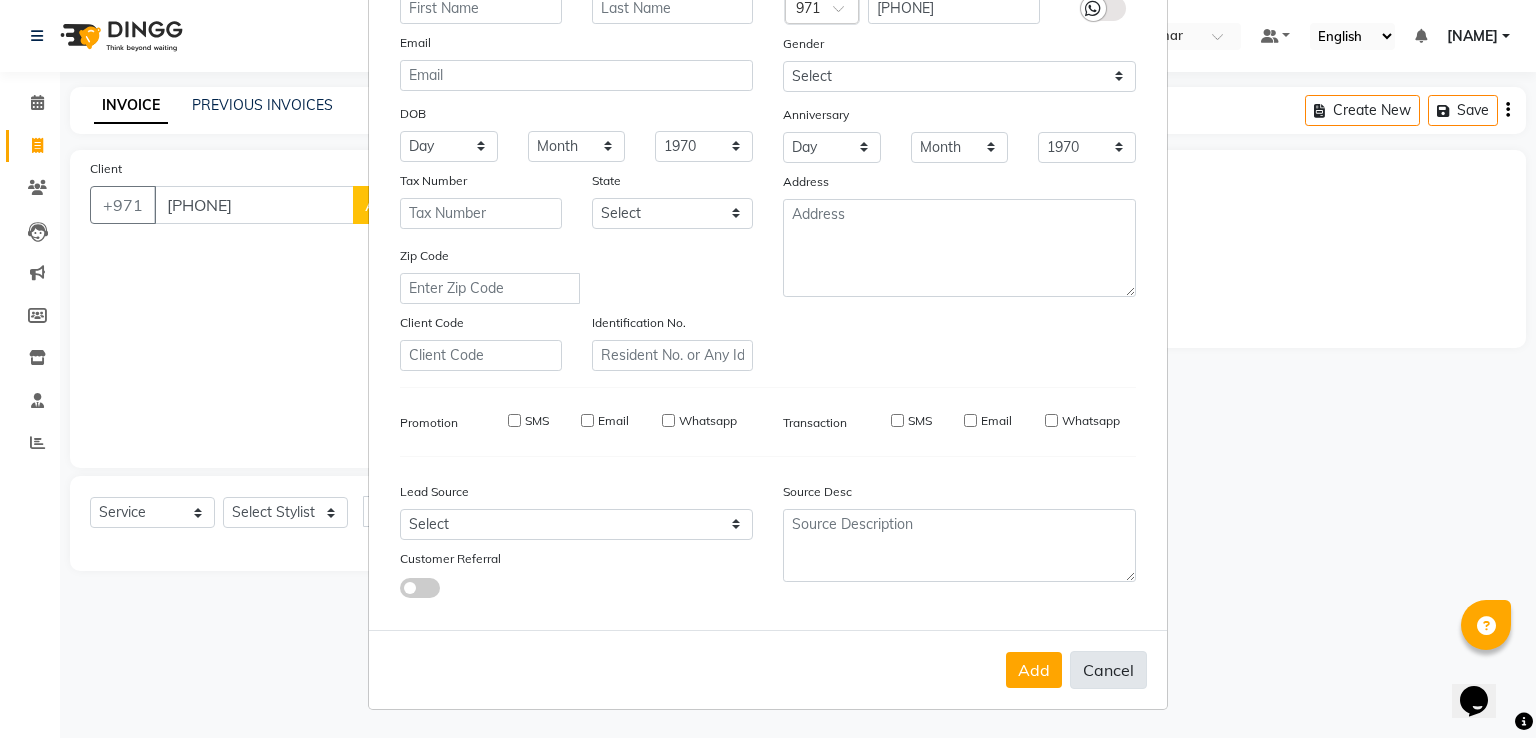 select 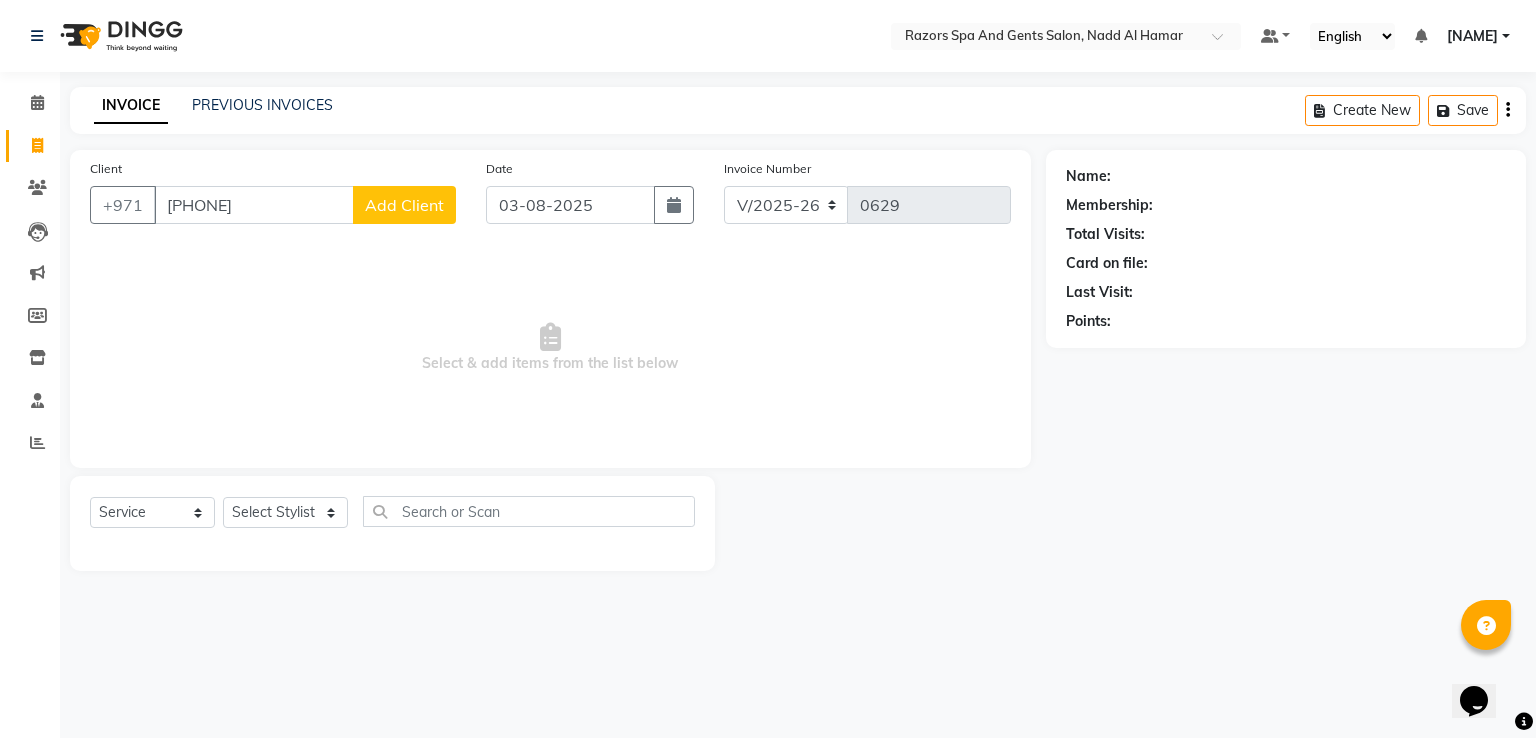click on "[PHONE]" at bounding box center [254, 205] 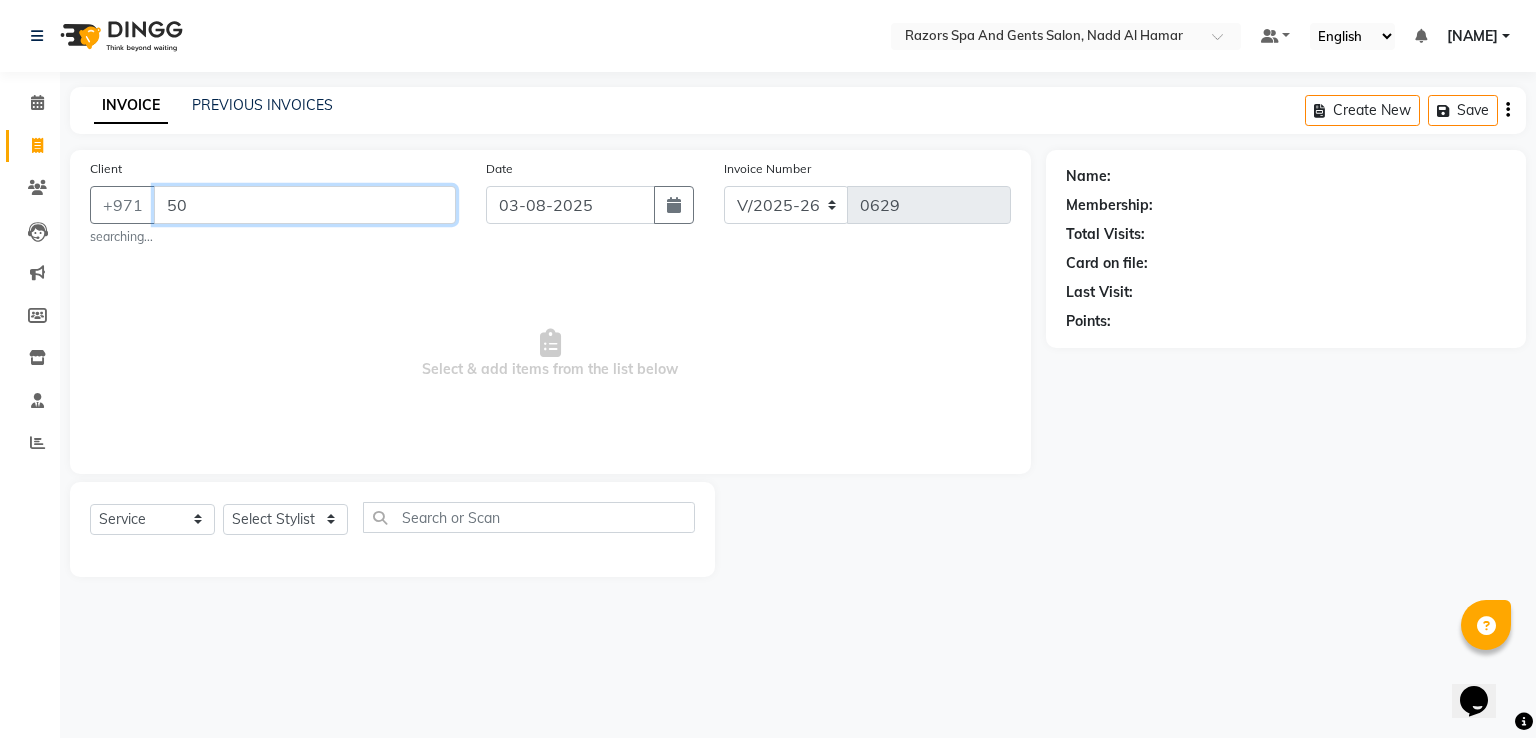 type on "5" 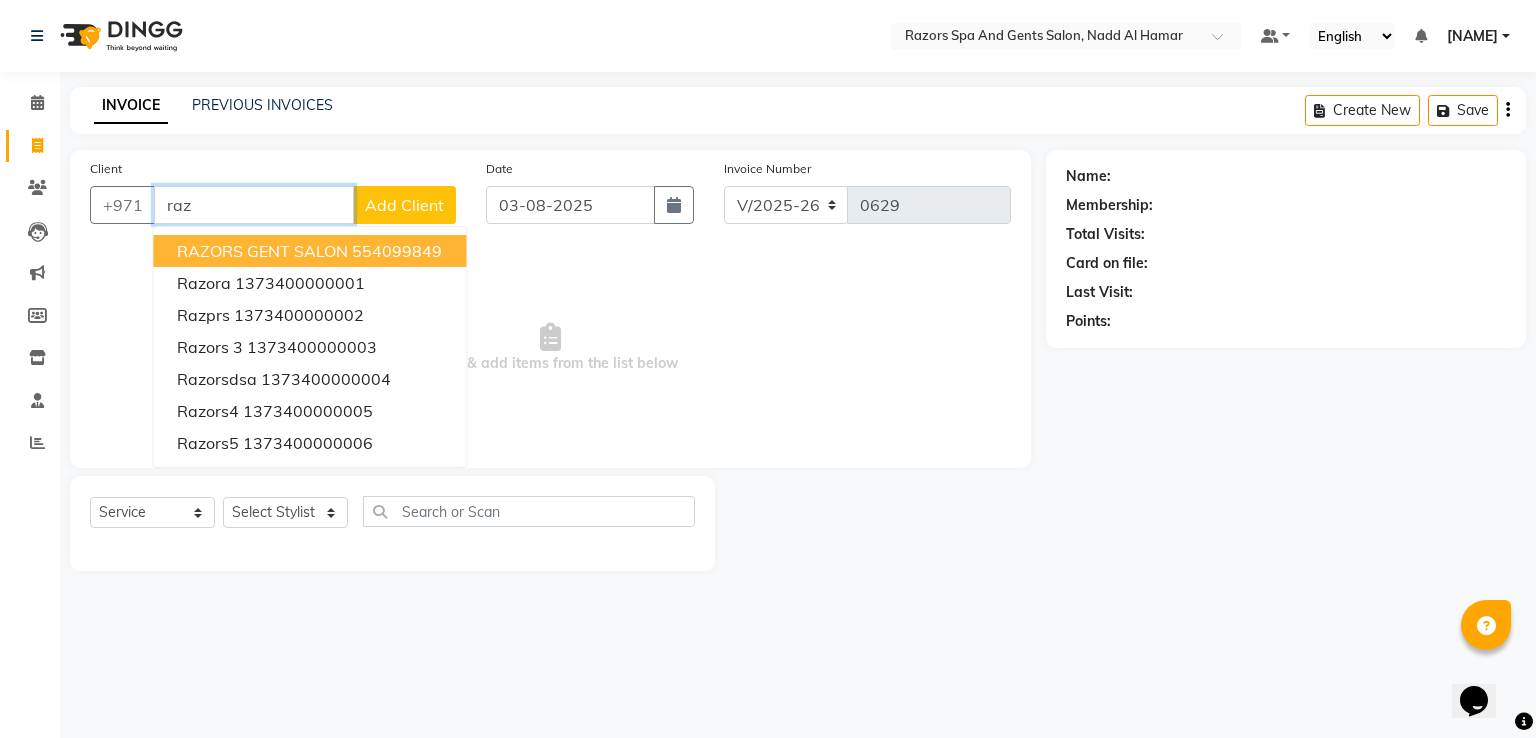 click on "RAZORS GENT SALON" at bounding box center (262, 251) 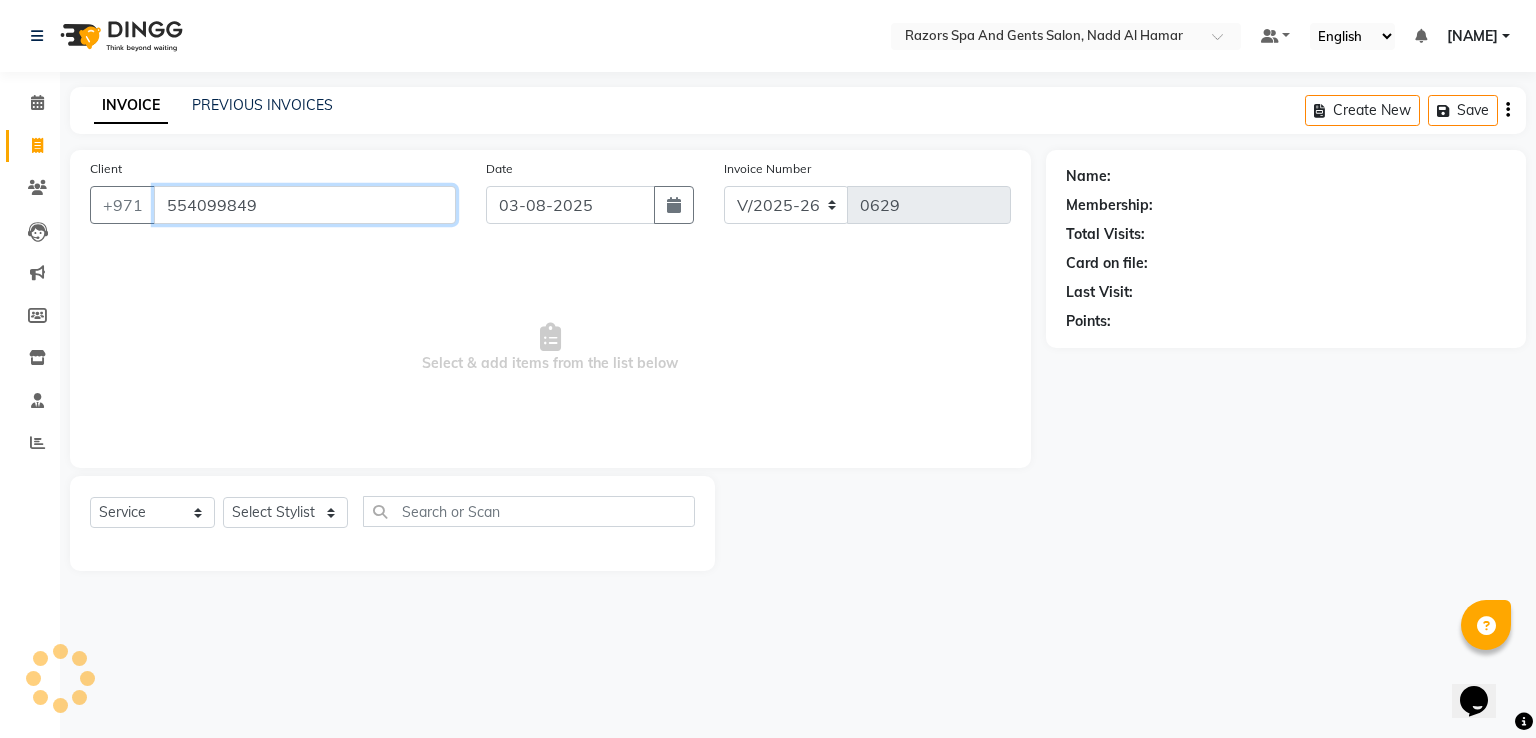 type on "554099849" 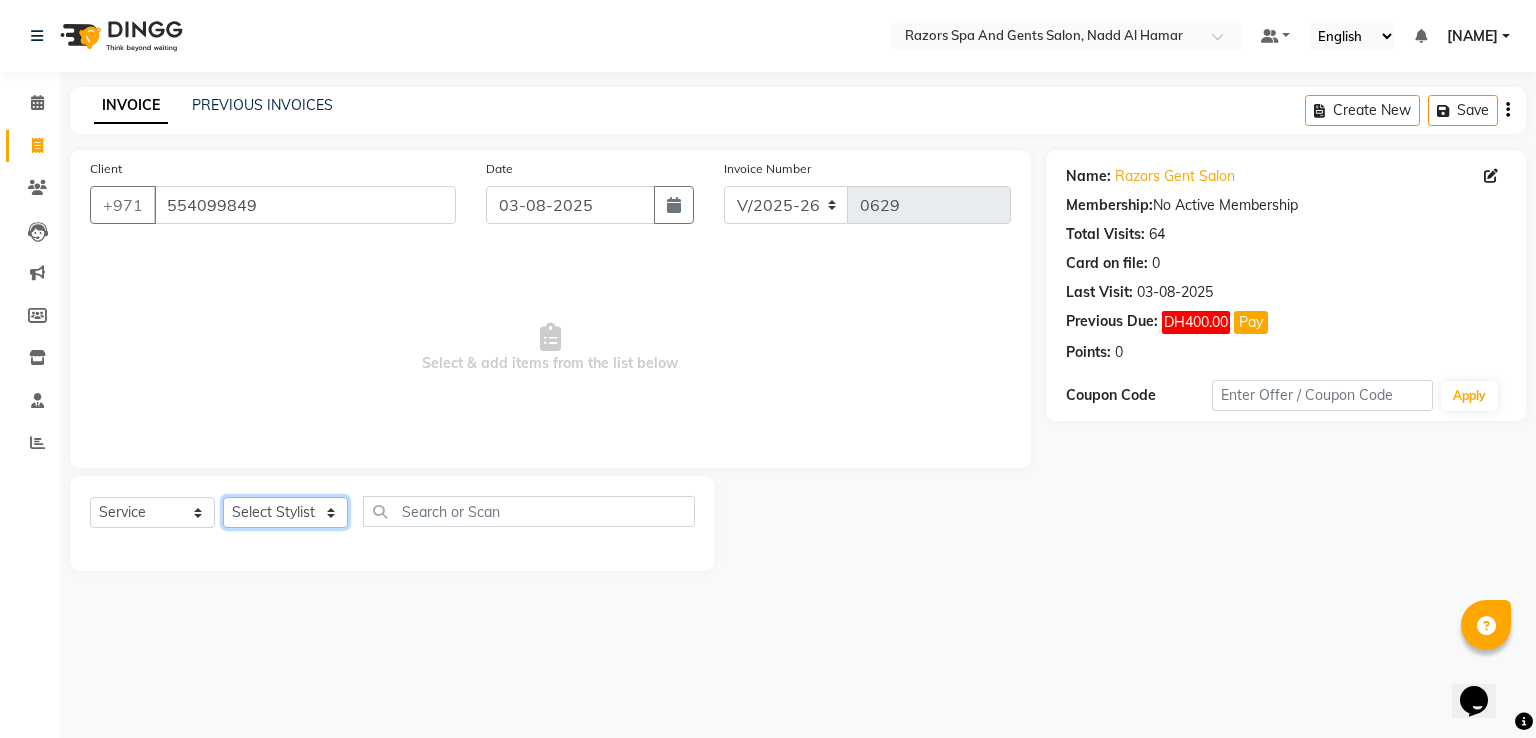 click on "Select Stylist [NAME] [LAST] [NAME] [LAST] [NAME] [LAST] [NAME] [LAST] [NAME] [LAST] [NAME] [LAST] [NAME] [LAST] [NAME] [LAST] [NAME] [LAST] [NAME] [LAST]" 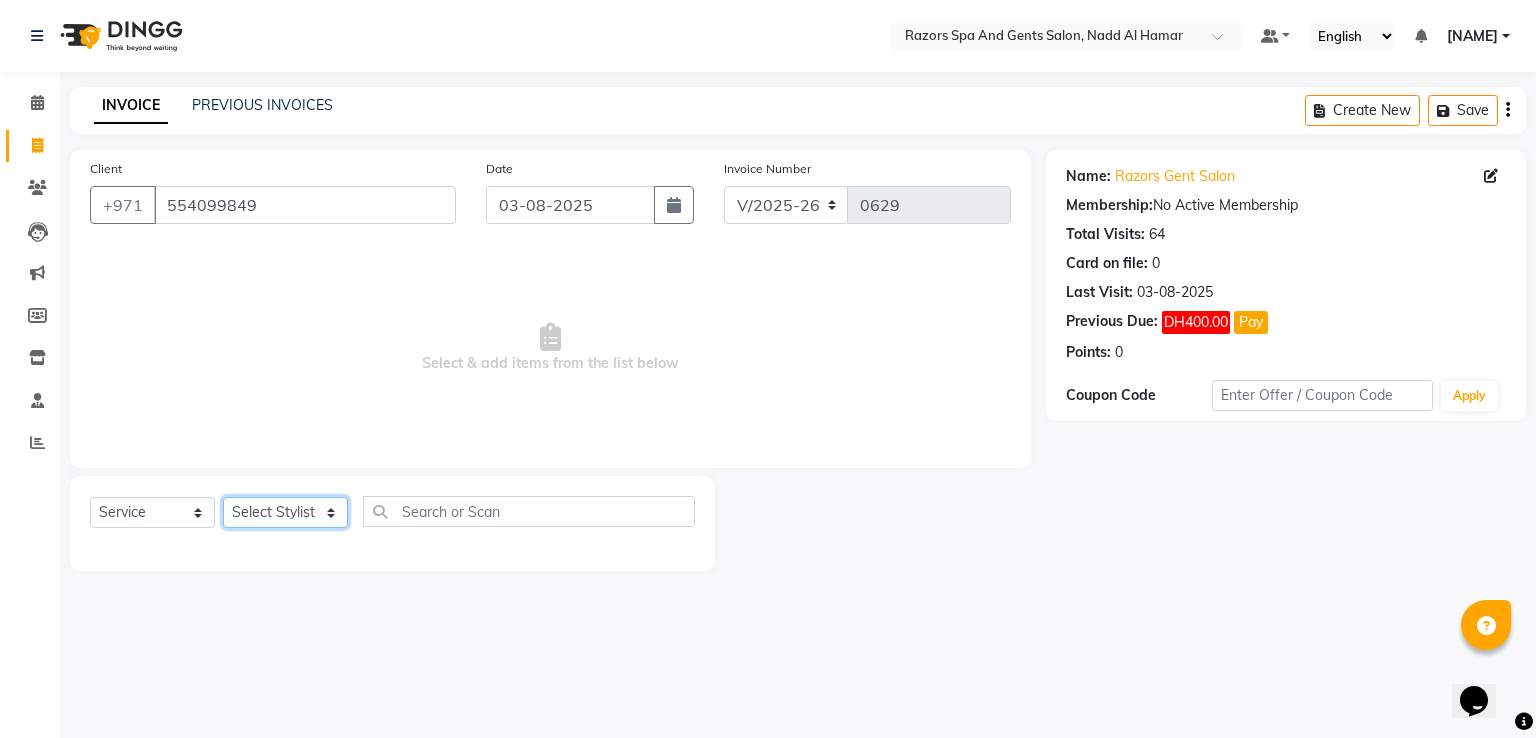 select on "81369" 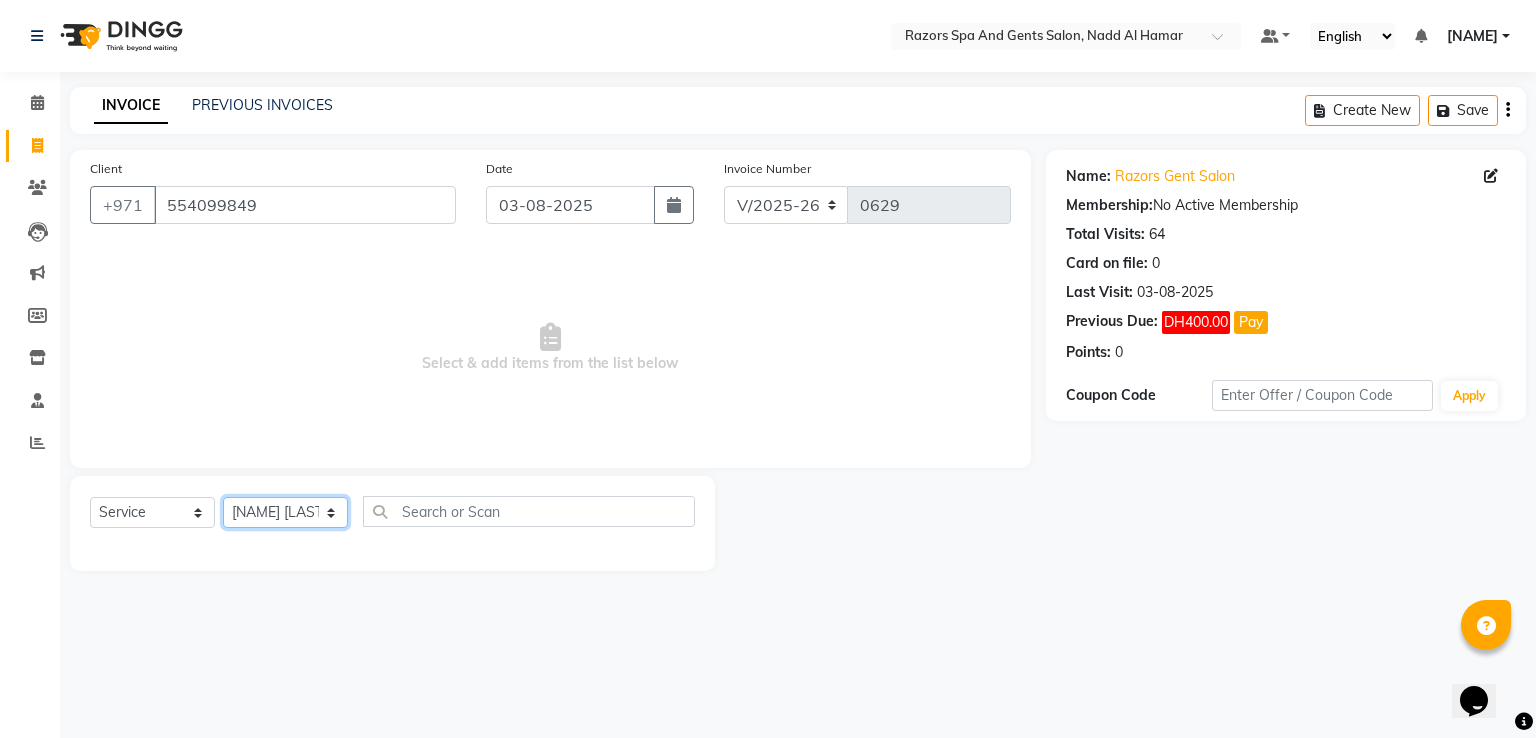 click on "Select Stylist [NAME] [LAST] [NAME] [LAST] [NAME] [LAST] [NAME] [LAST] [NAME] [LAST] [NAME] [LAST] [NAME] [LAST] [NAME] [LAST] [NAME] [LAST] [NAME] [LAST]" 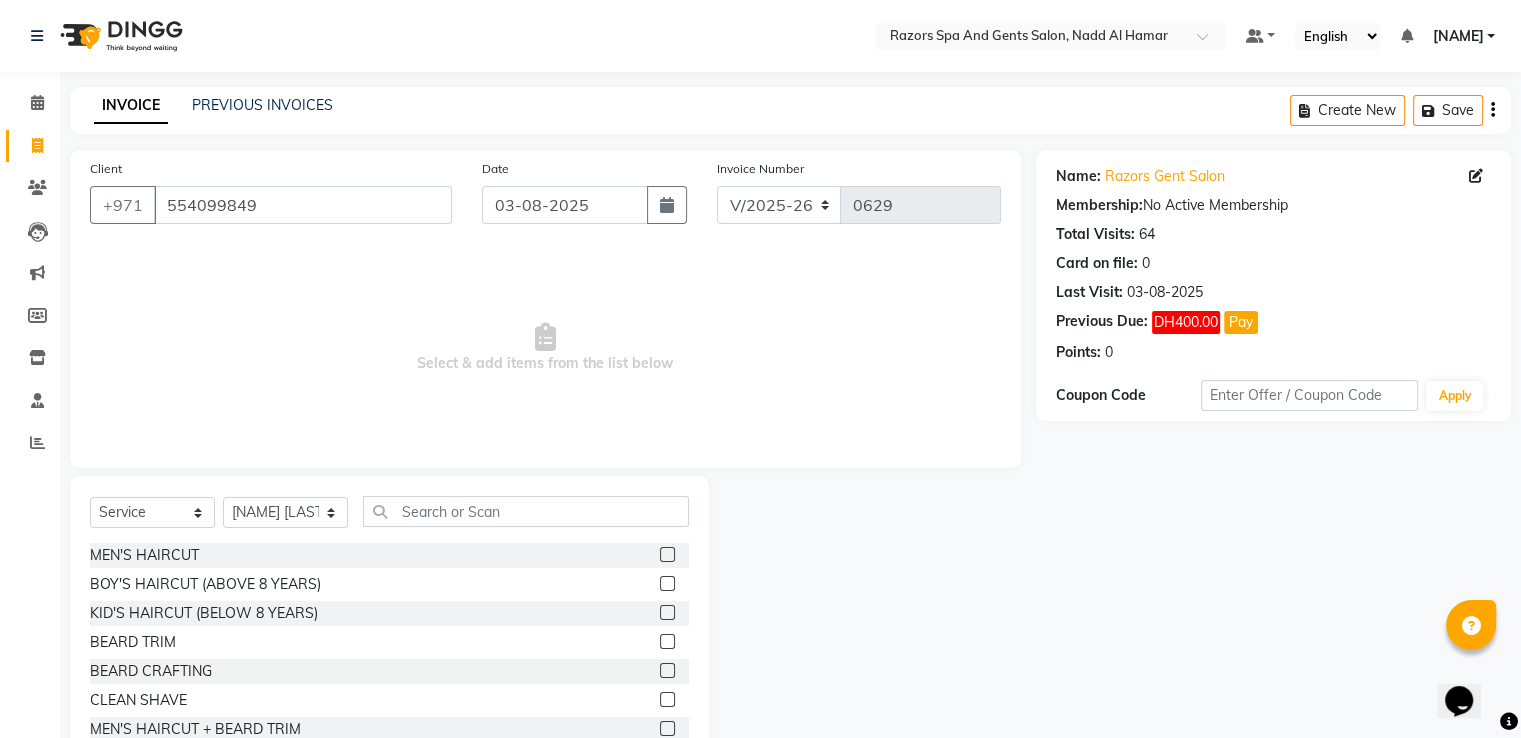 click 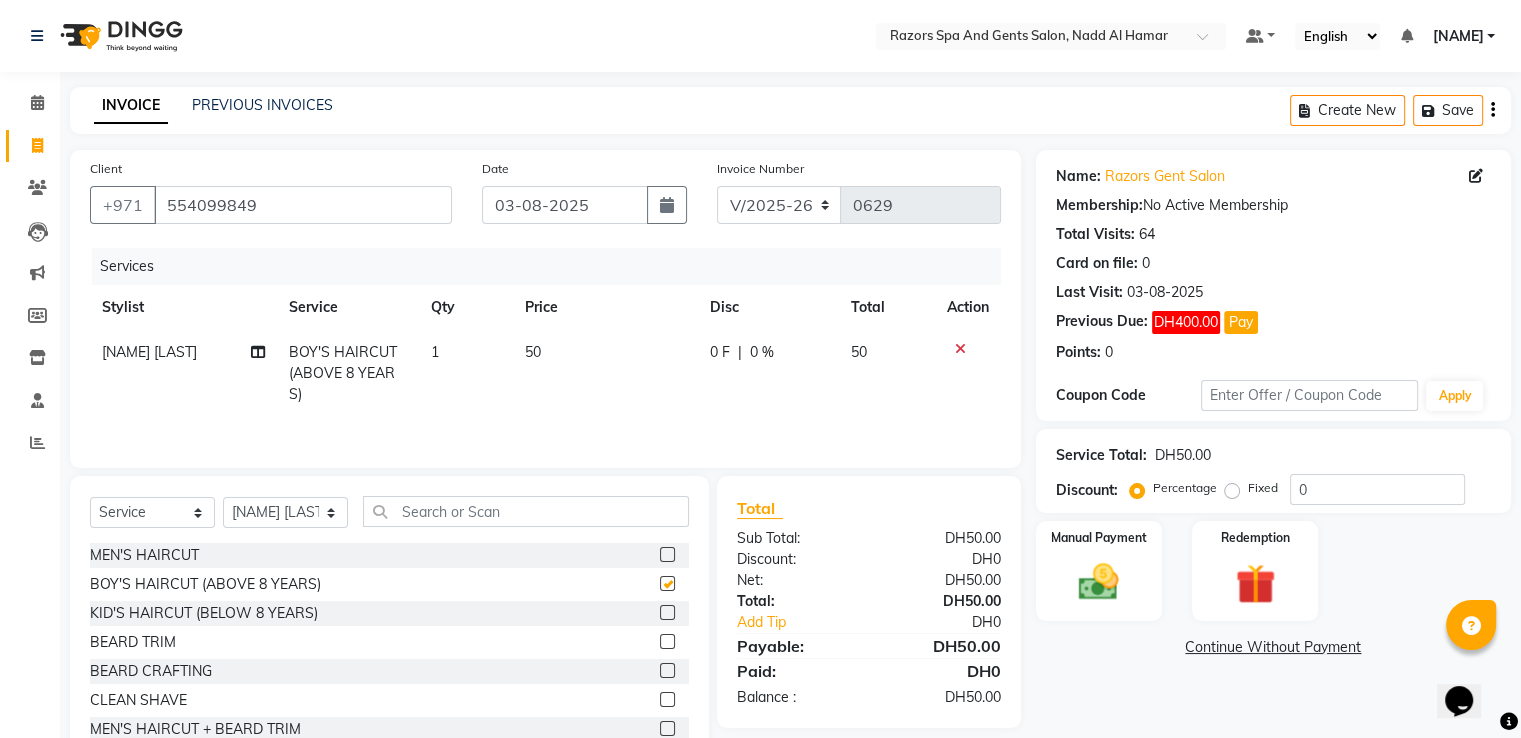 checkbox on "false" 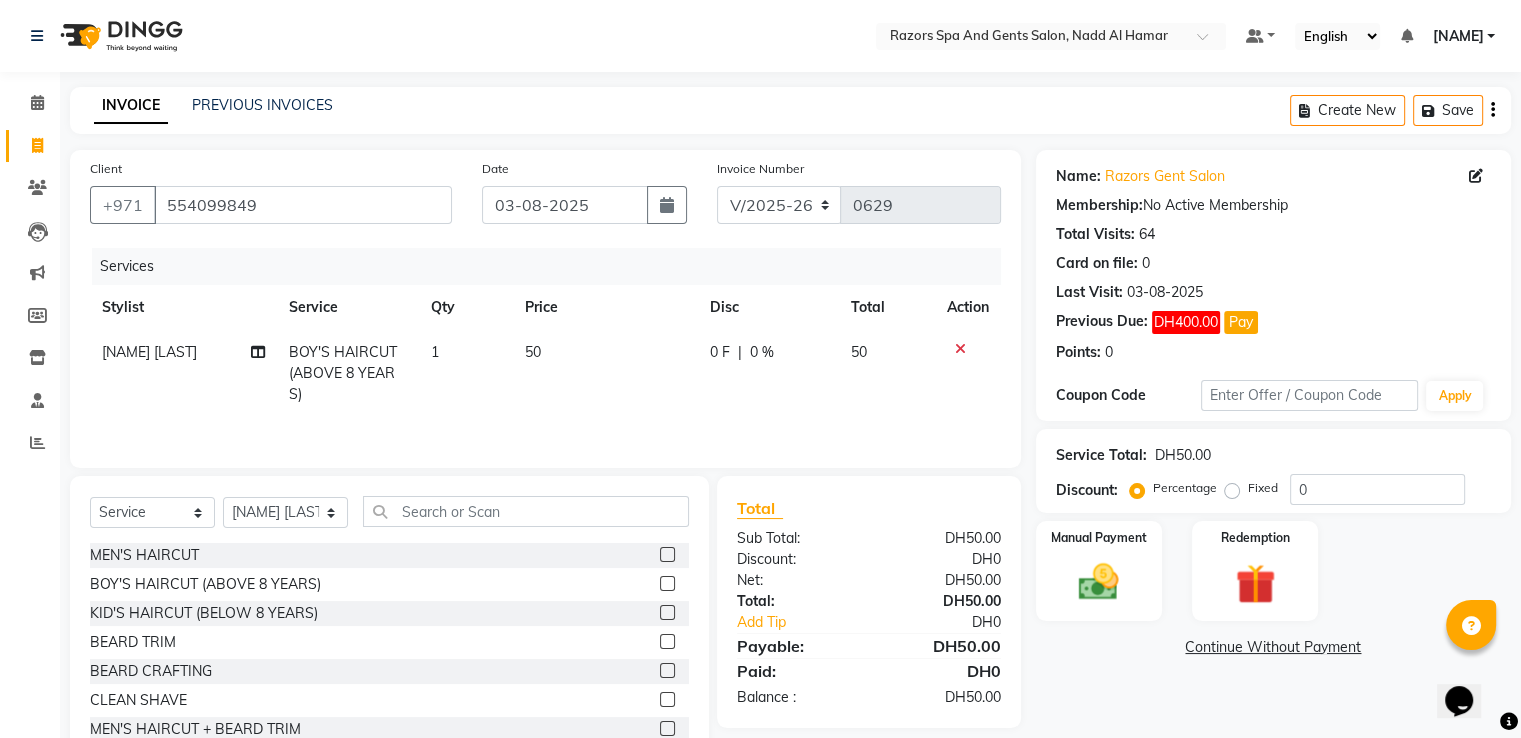 click 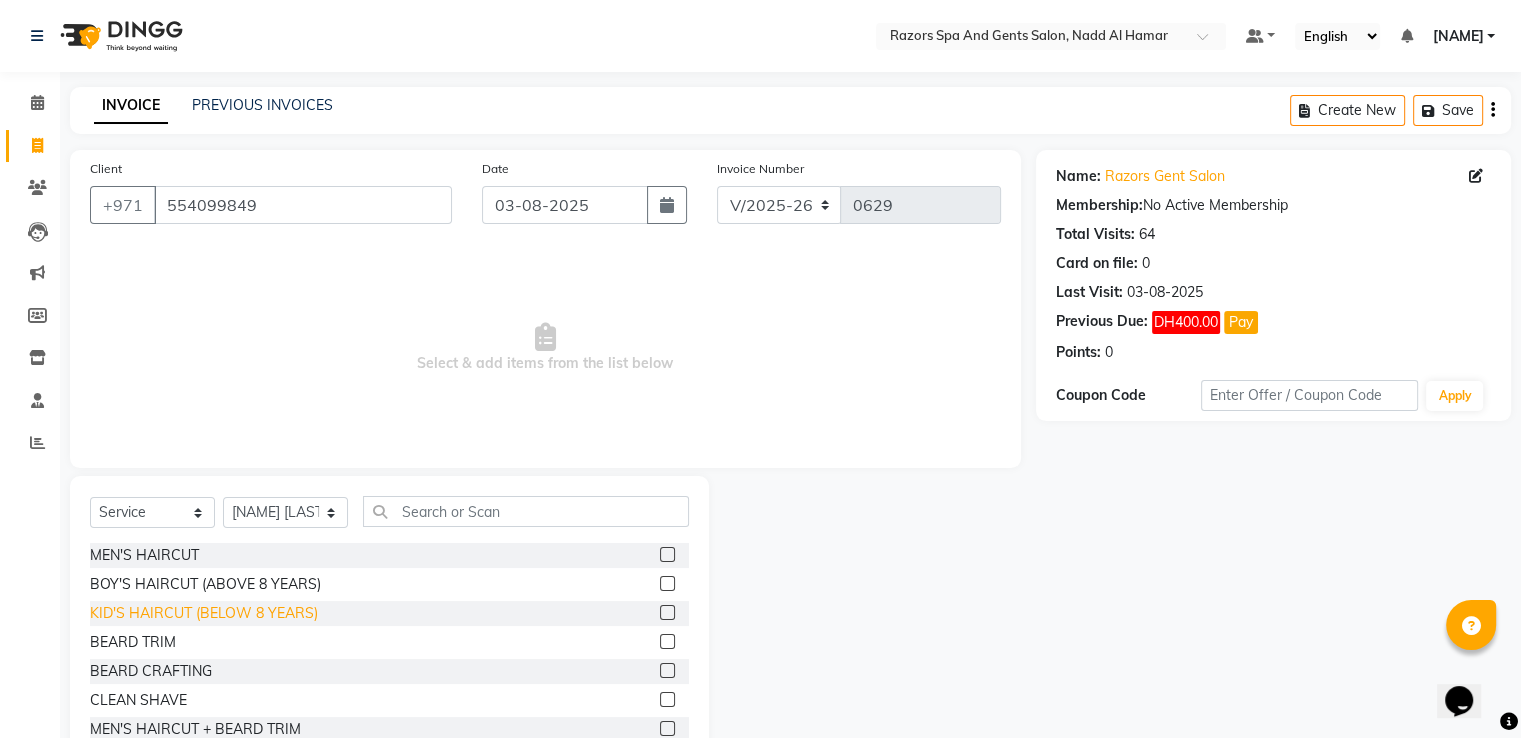click on "KID'S HAIRCUT (BELOW 8 YEARS)" 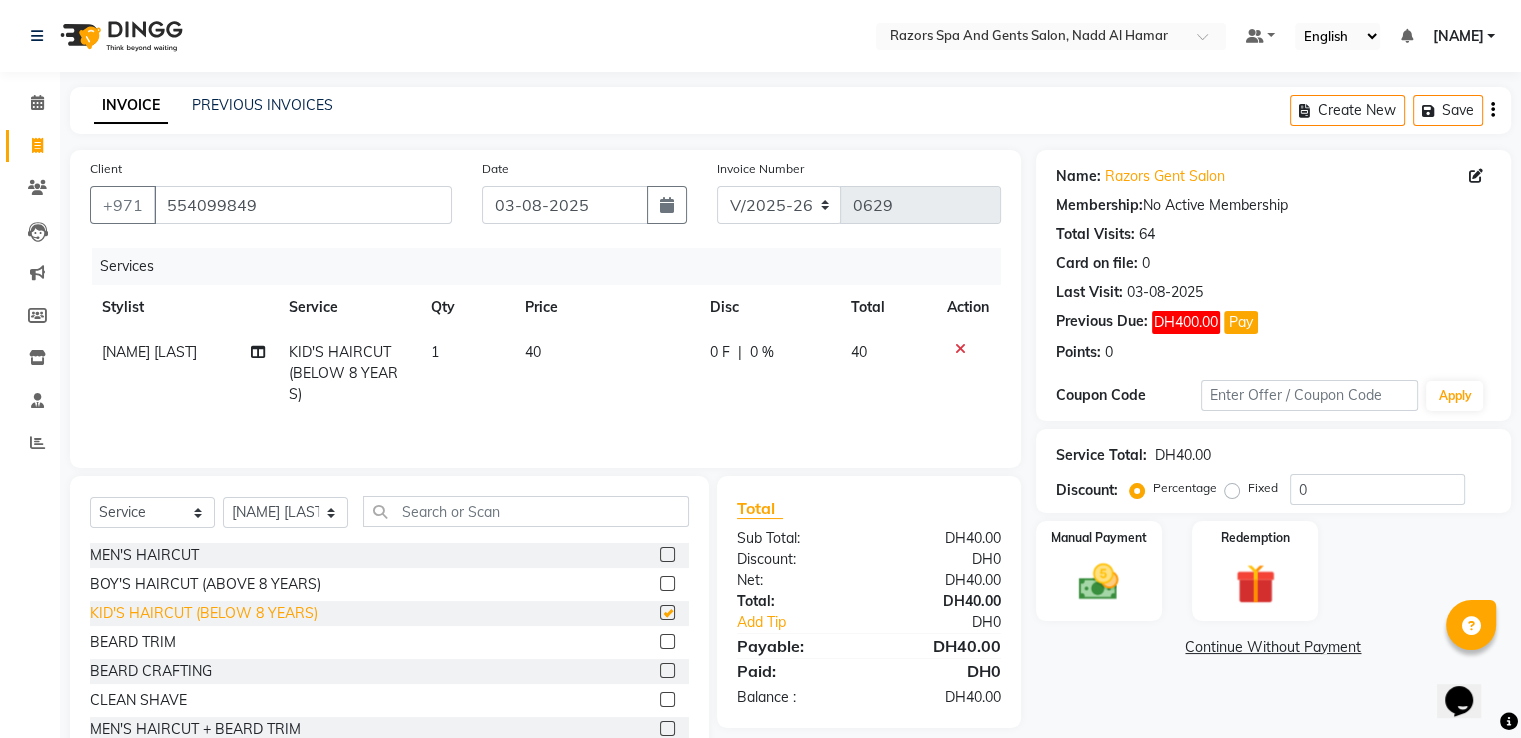 checkbox on "false" 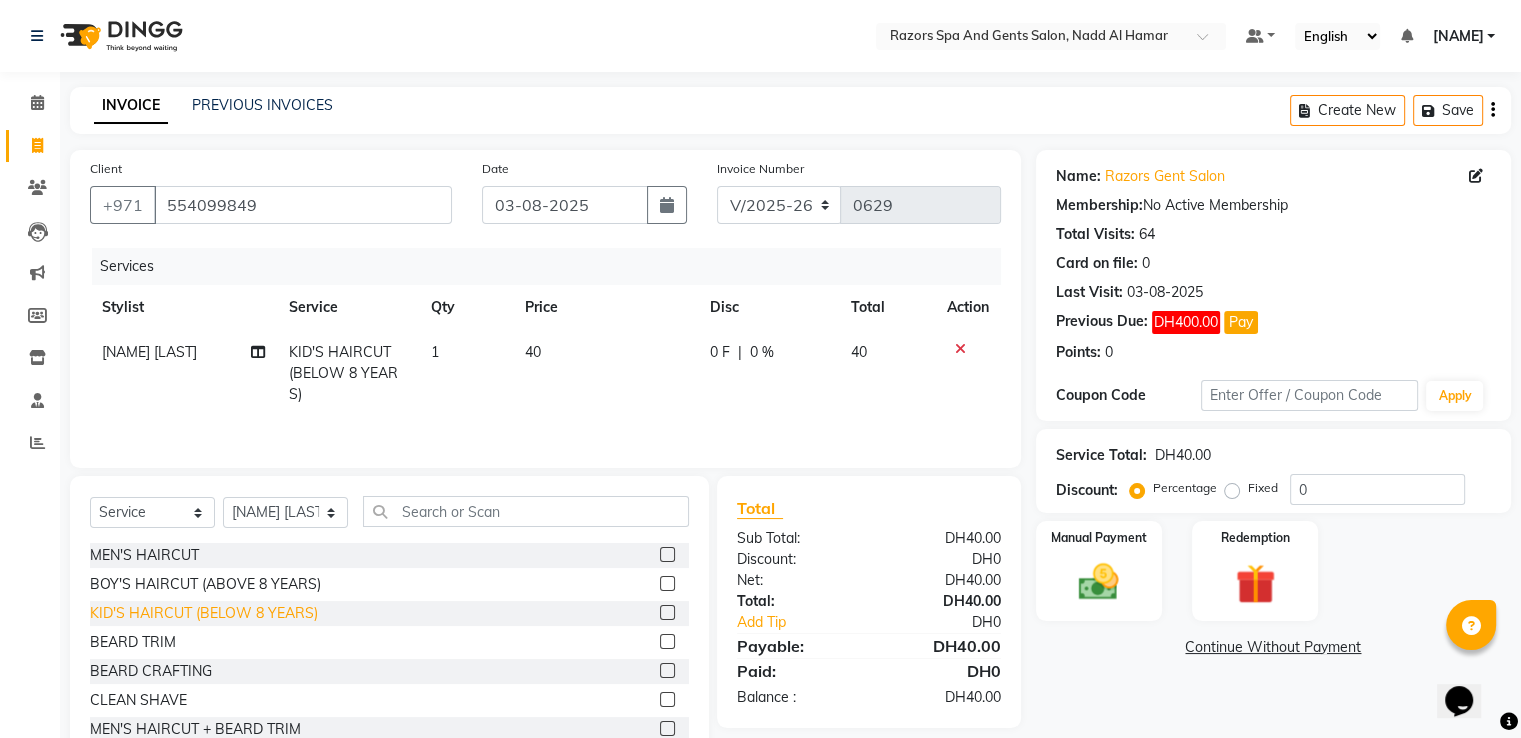 click 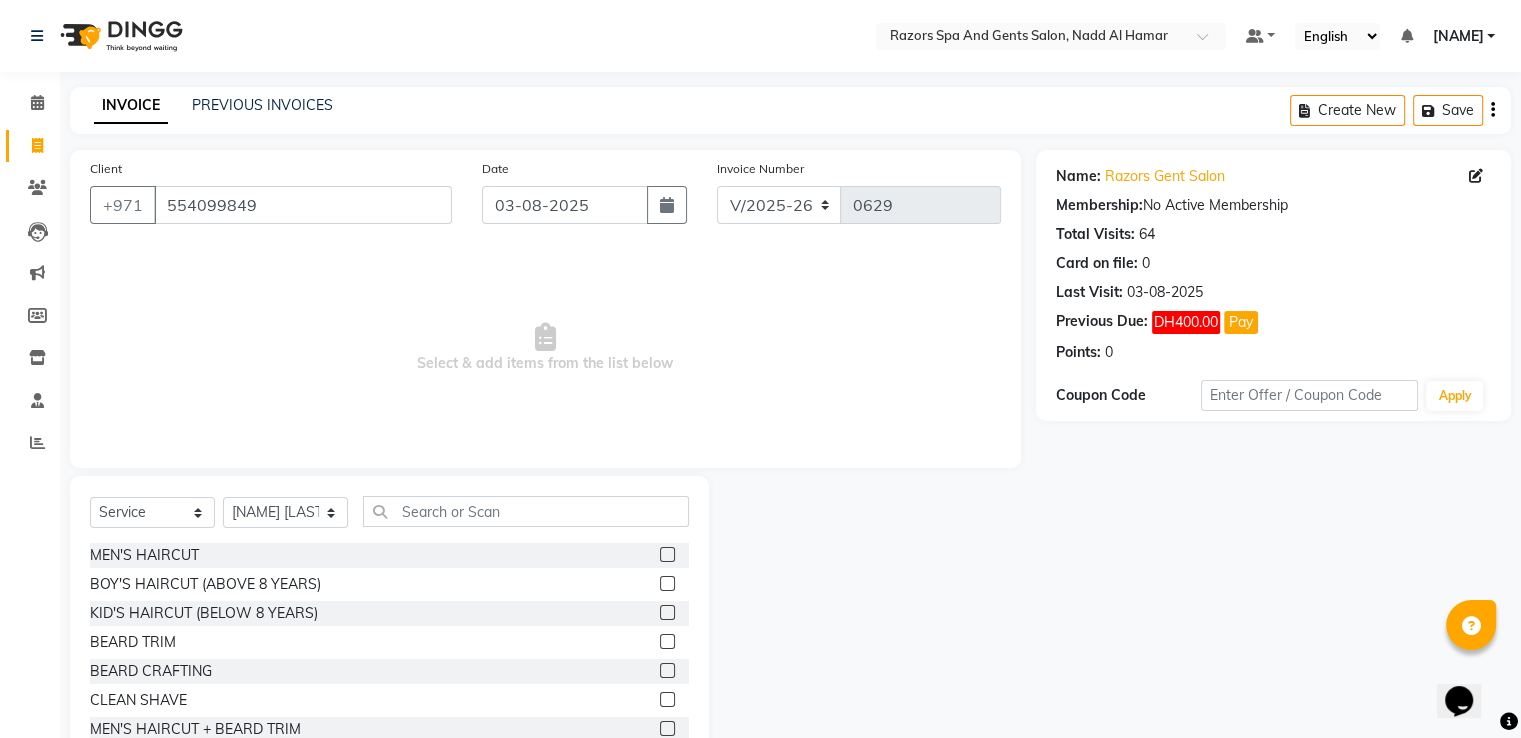 click 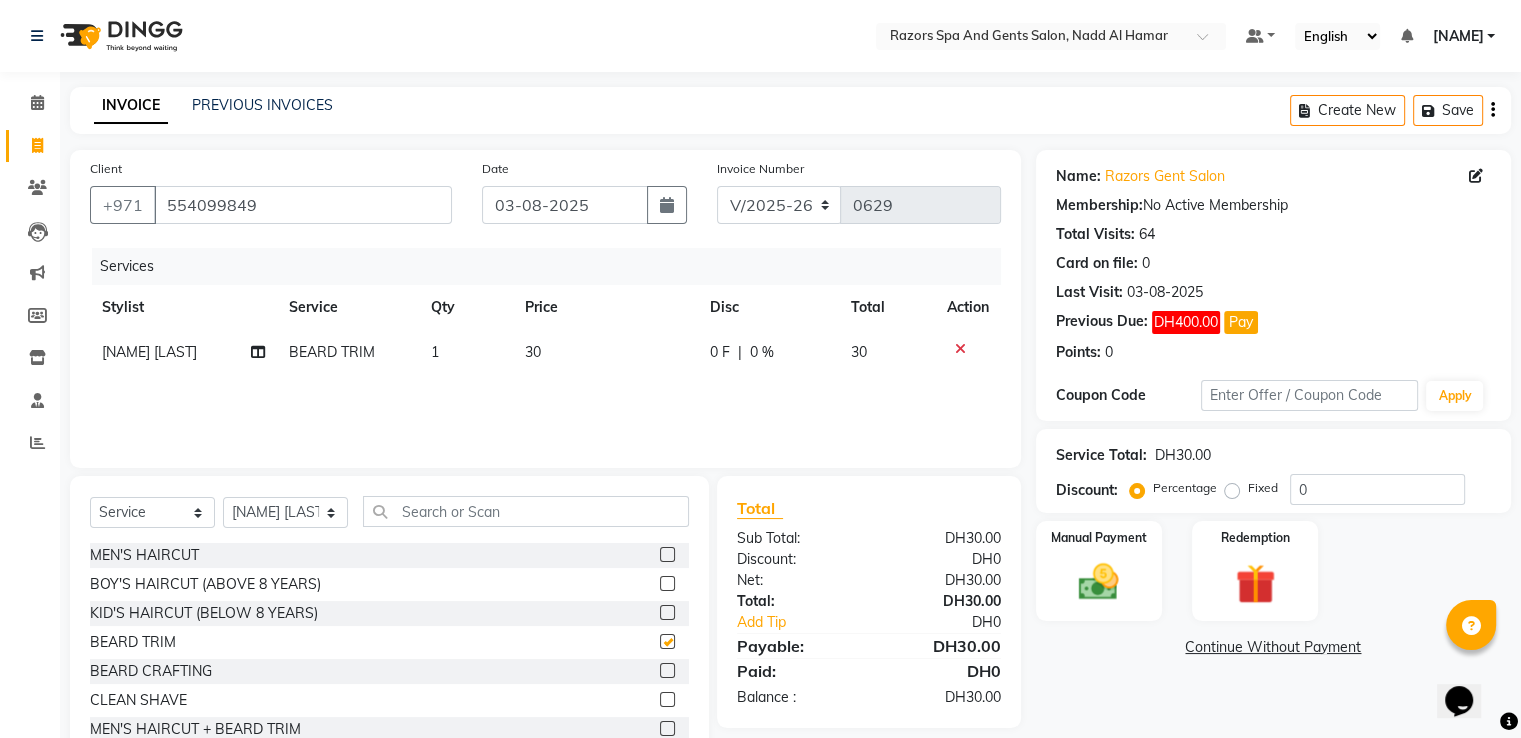 checkbox on "false" 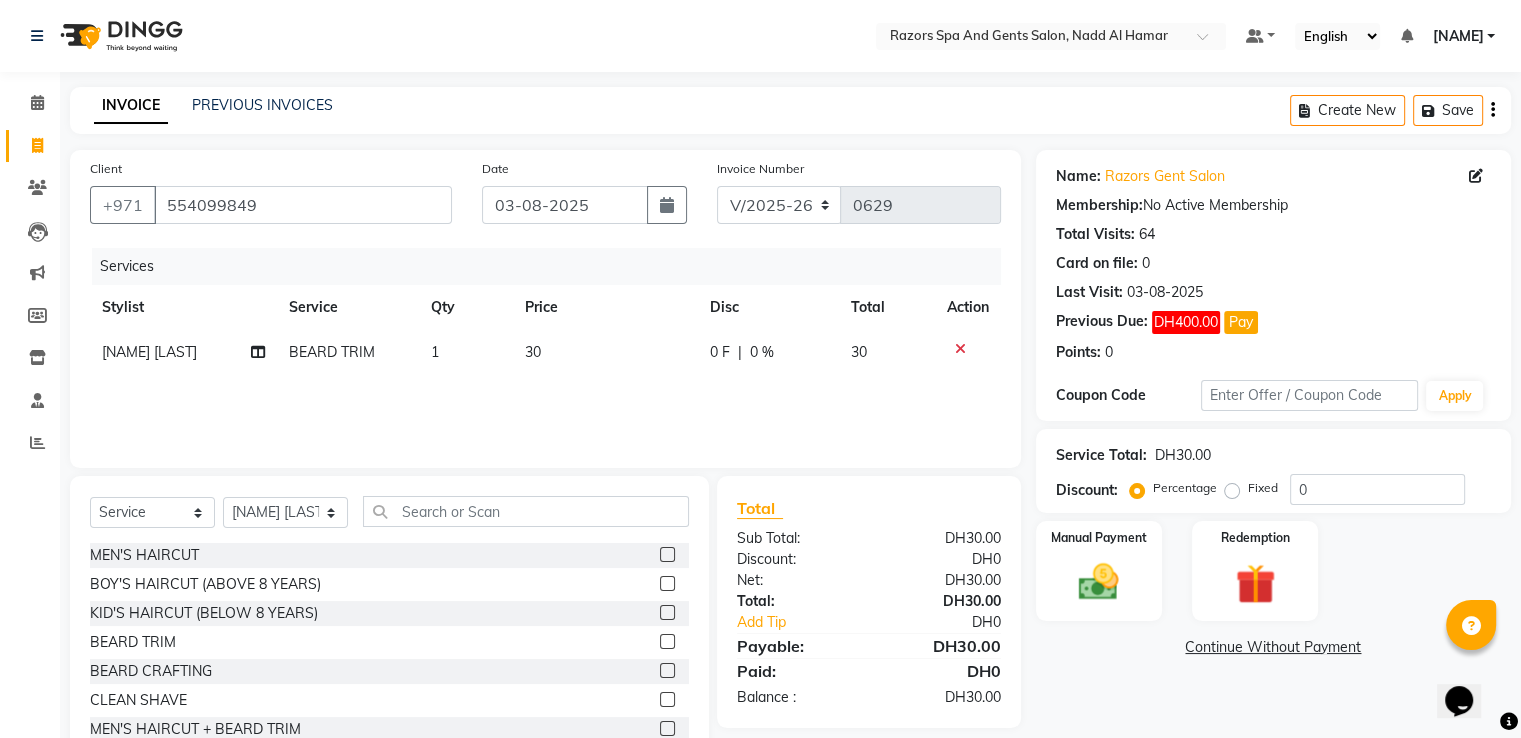 click on "30" 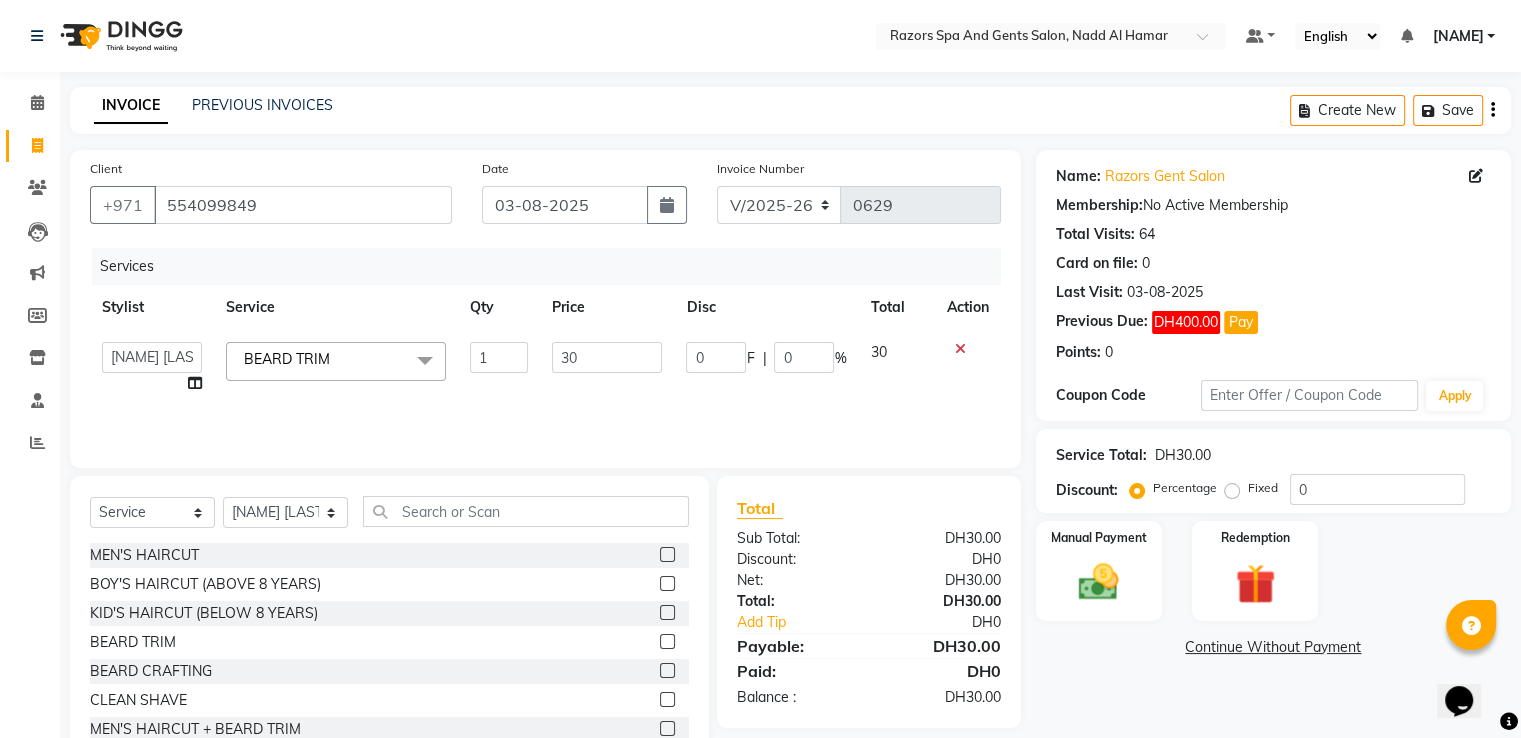 click 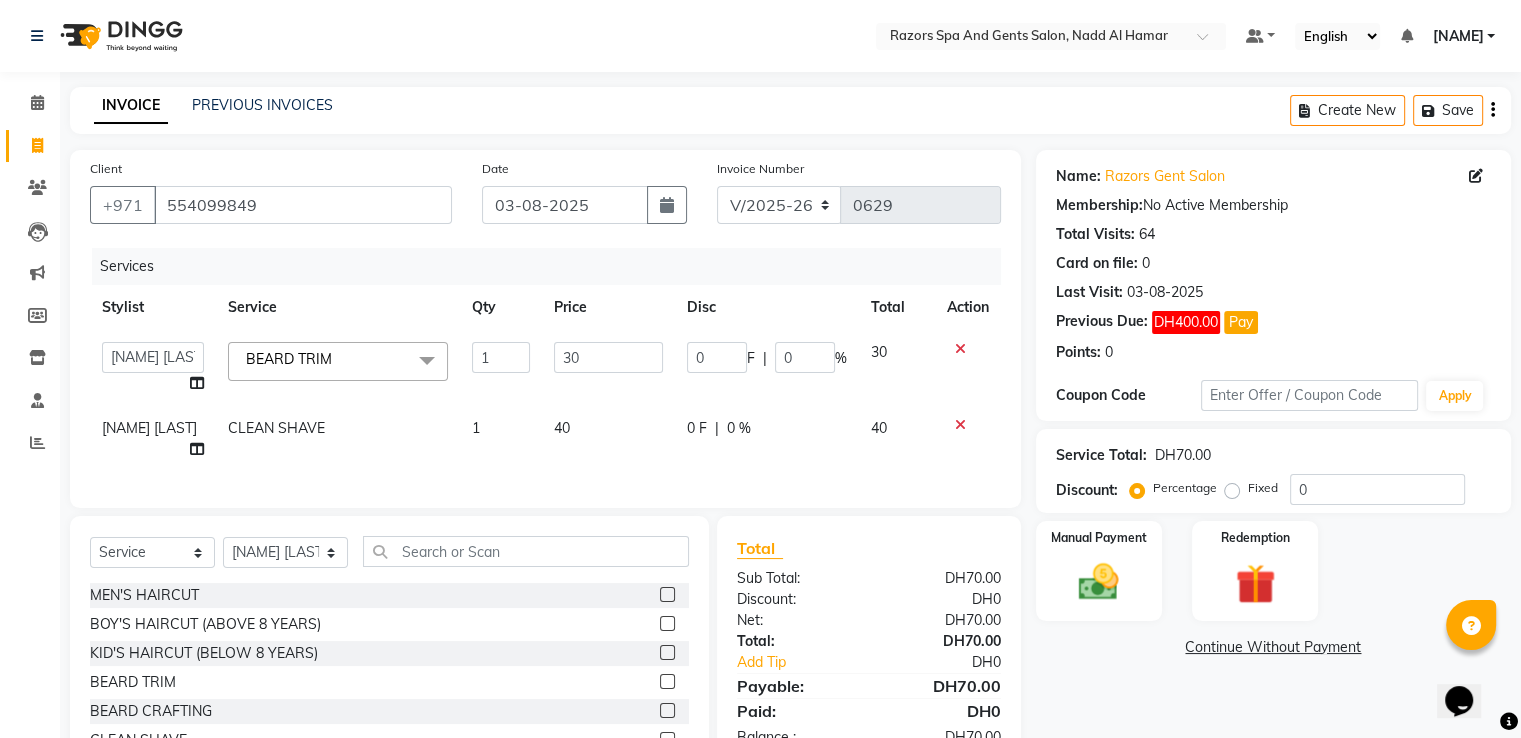 click 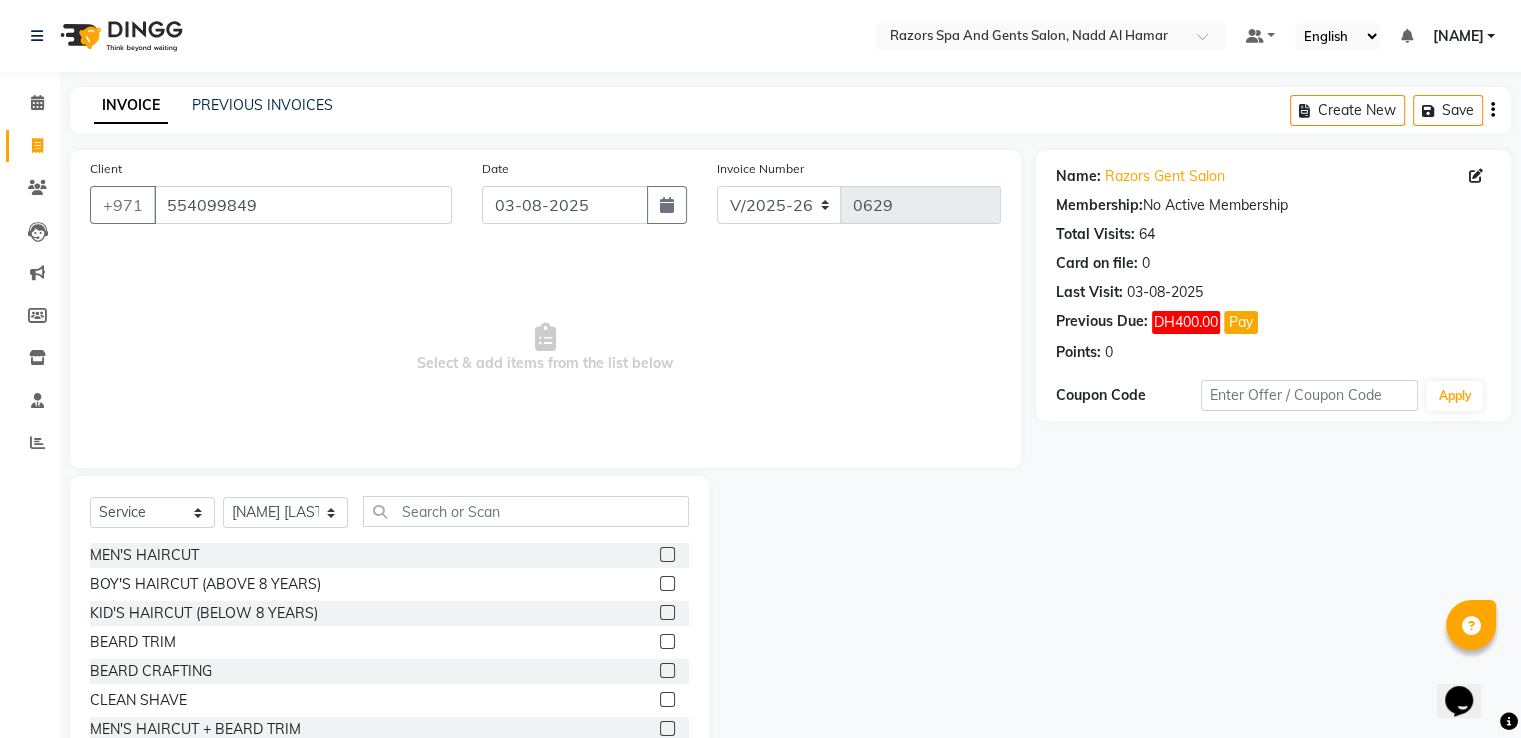 click 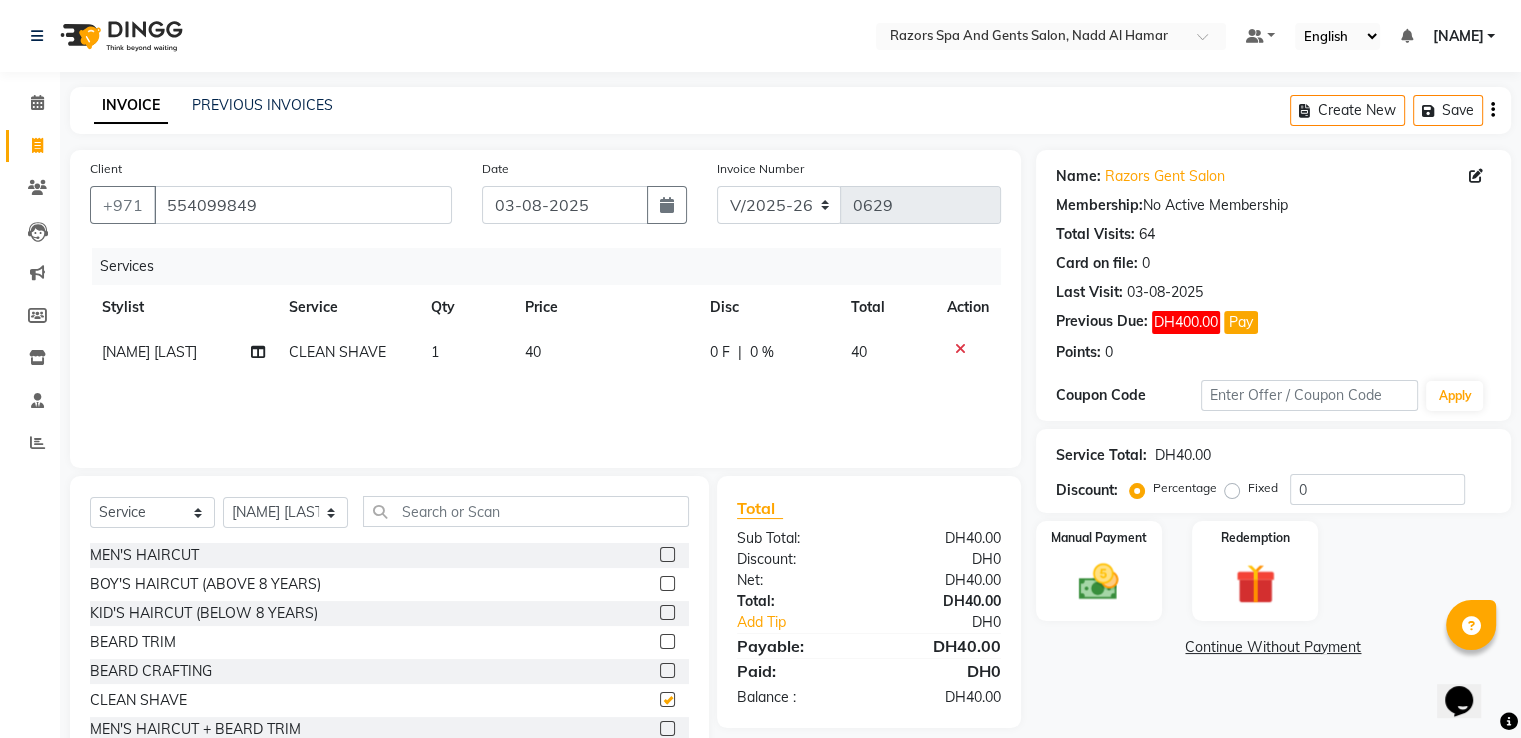 checkbox on "false" 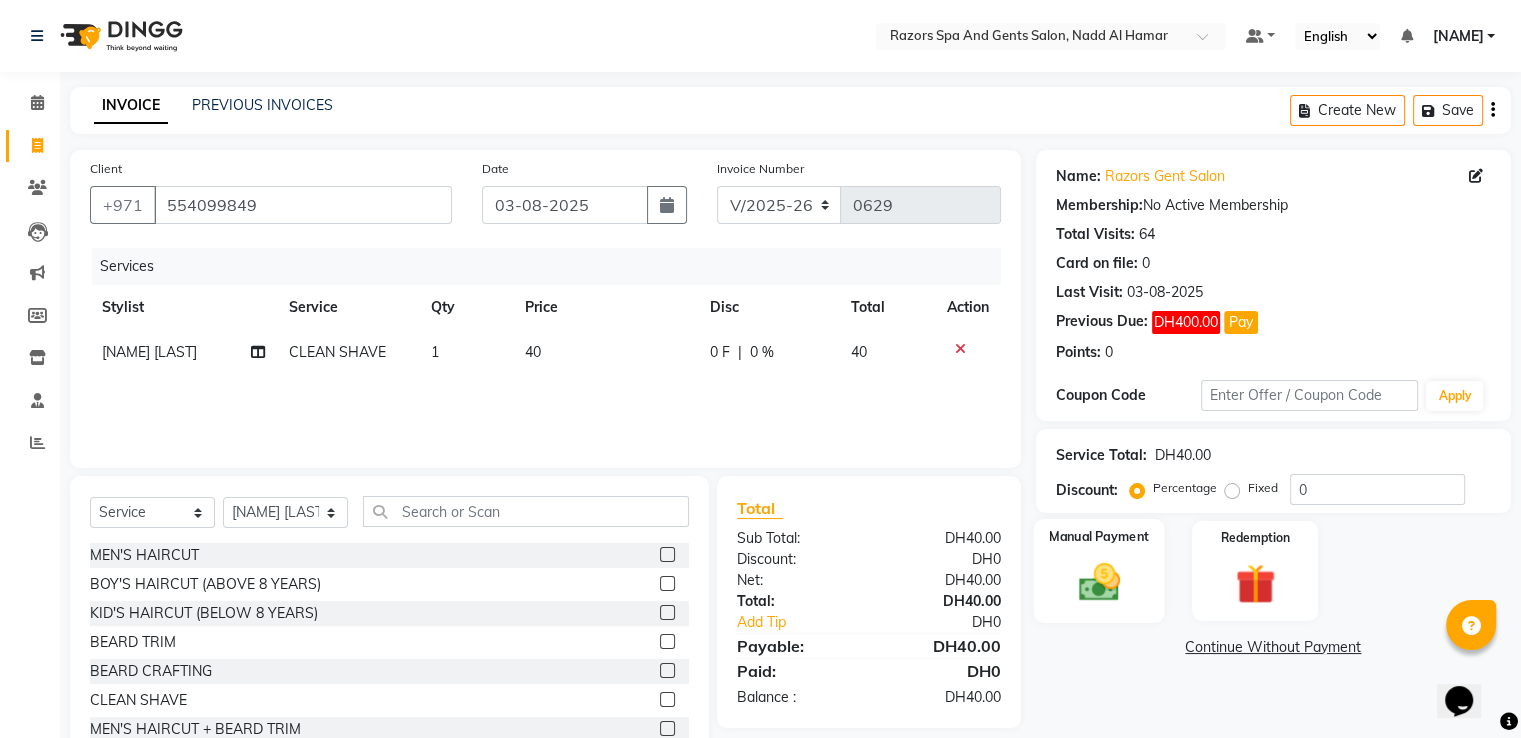 click 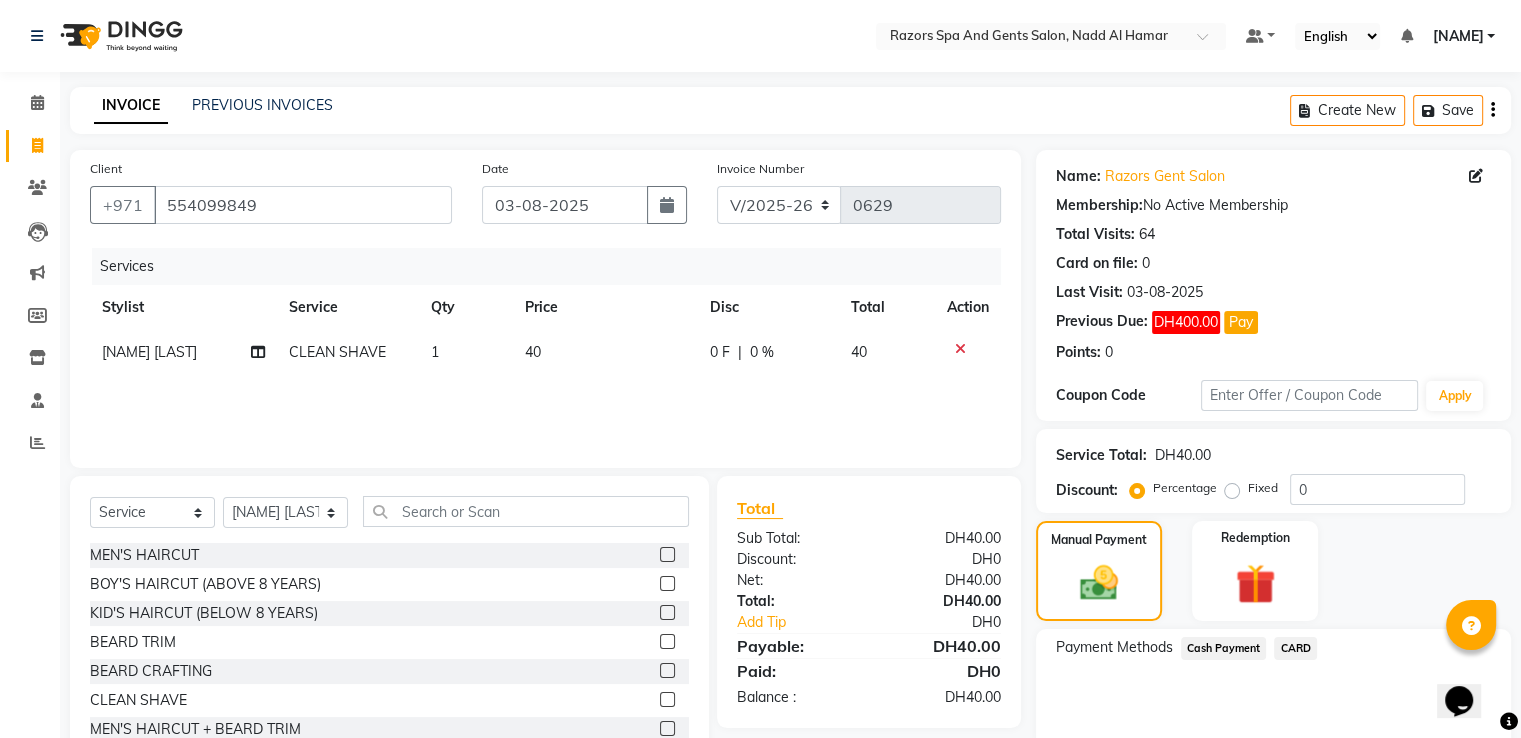 click on "Cash Payment" 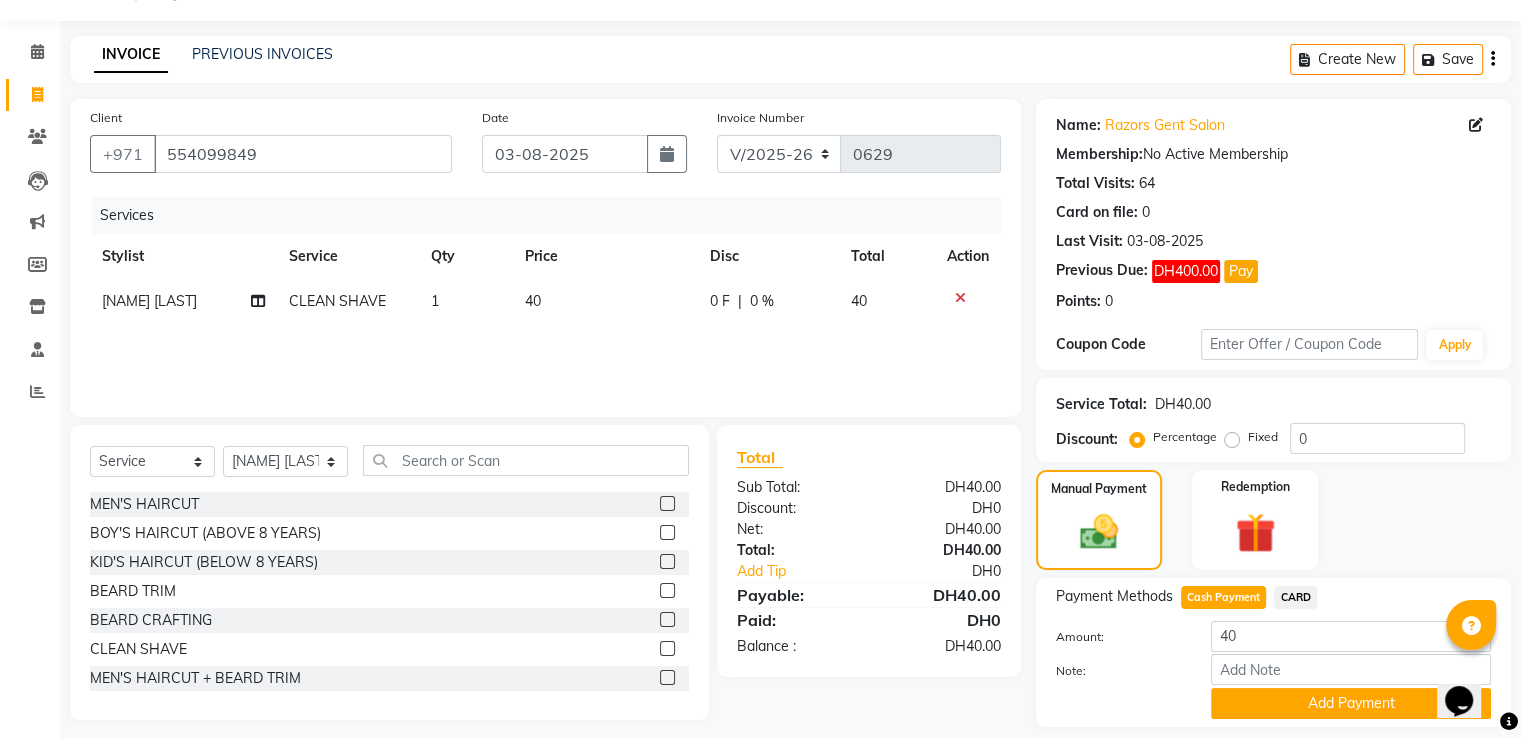 scroll, scrollTop: 112, scrollLeft: 0, axis: vertical 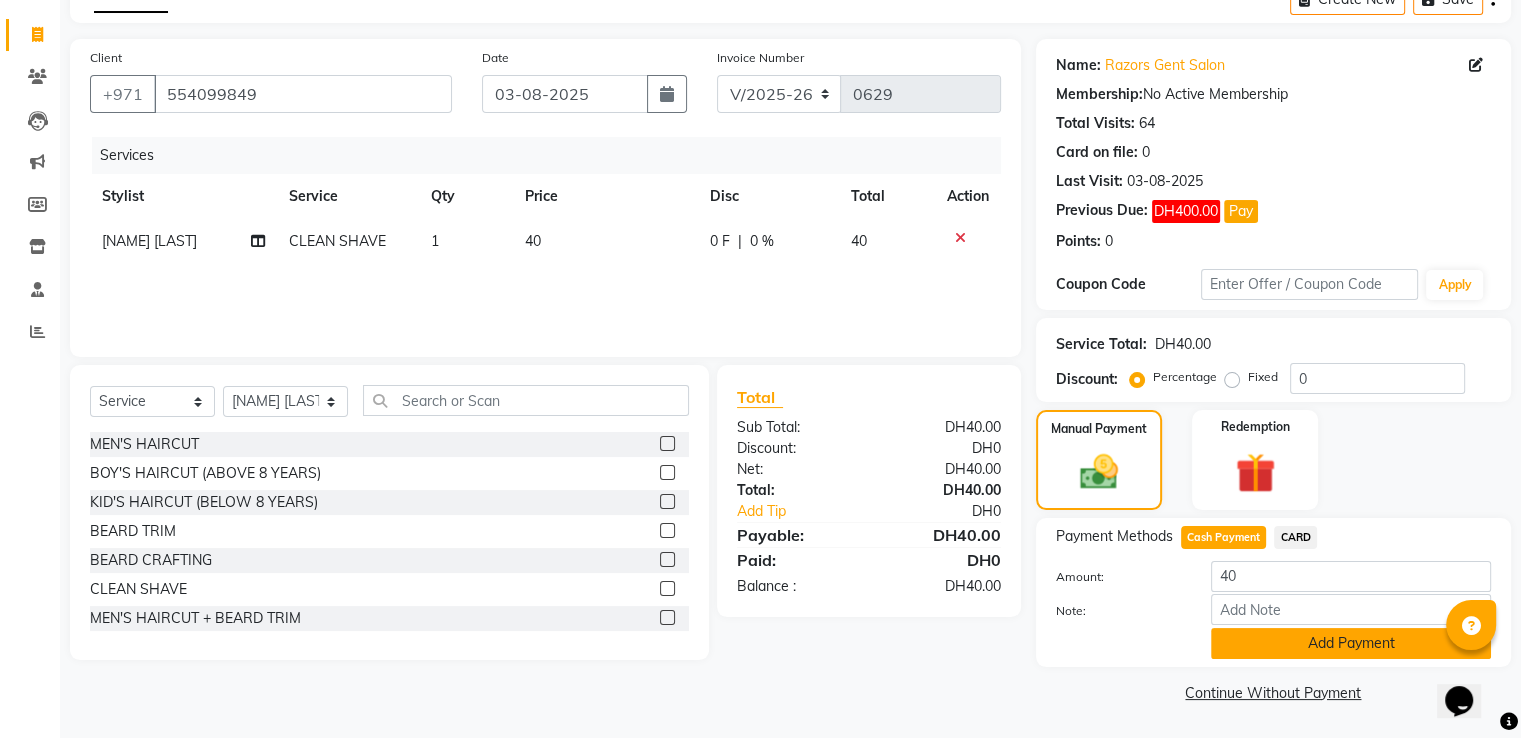 click on "Add Payment" 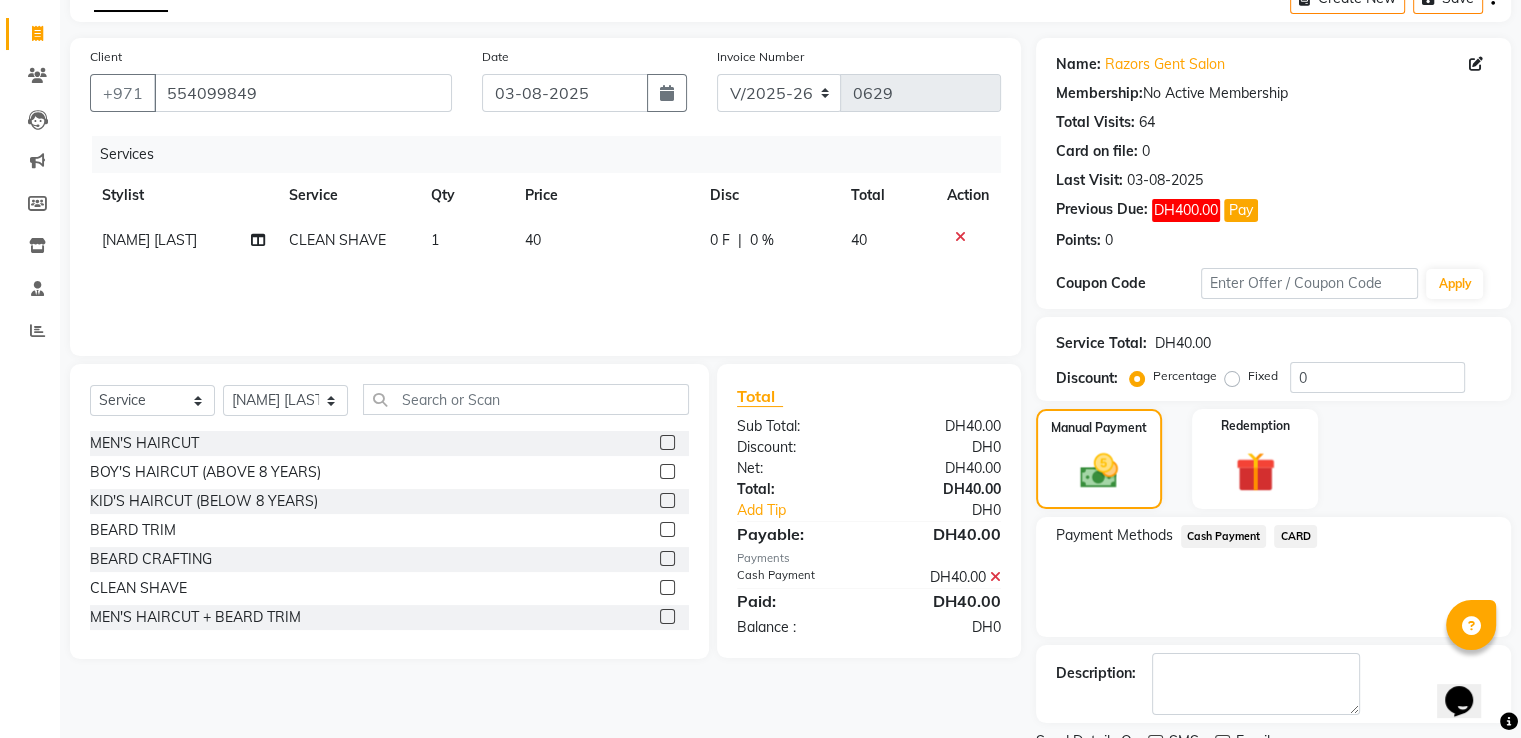 scroll, scrollTop: 193, scrollLeft: 0, axis: vertical 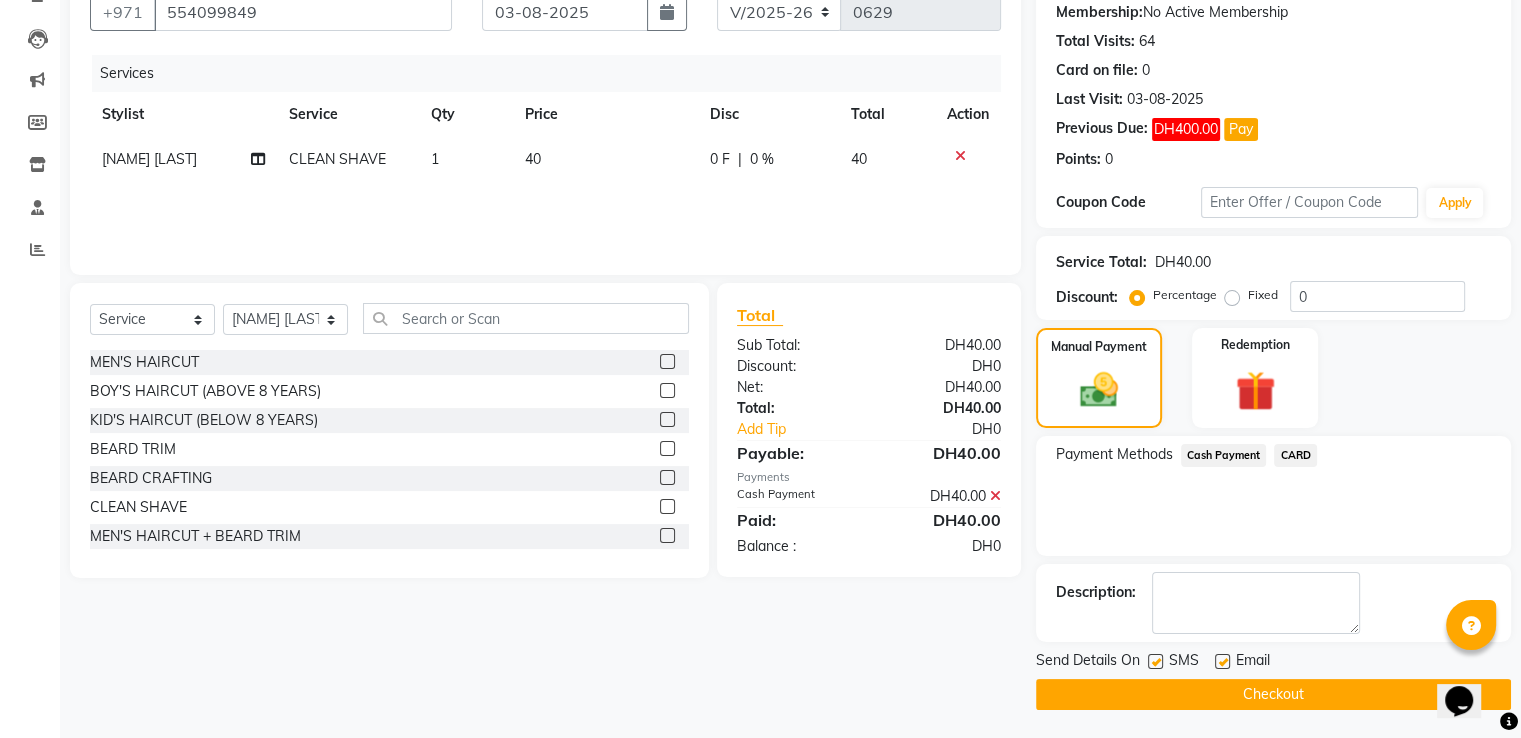 click on "Checkout" 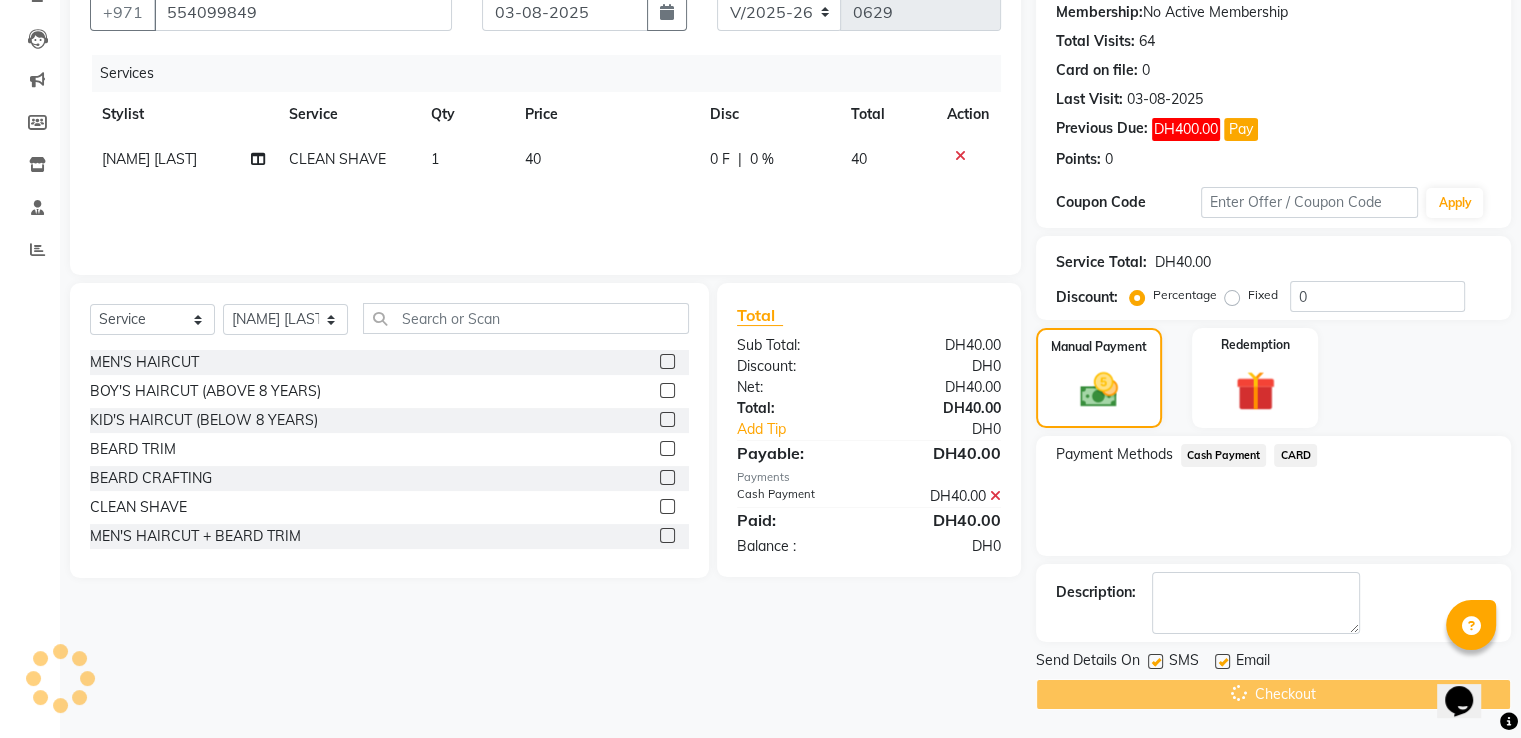 scroll, scrollTop: 0, scrollLeft: 0, axis: both 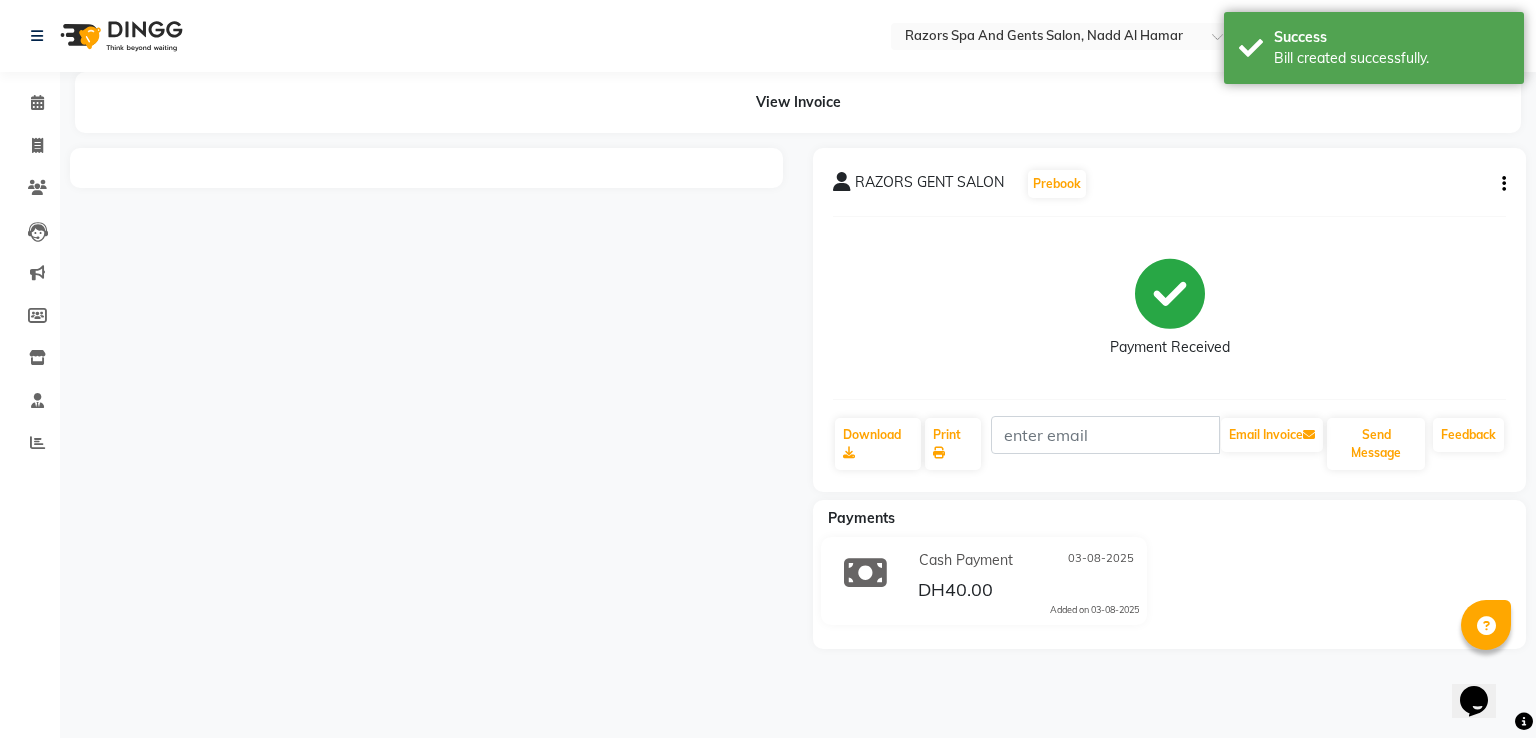 click on "Reports" 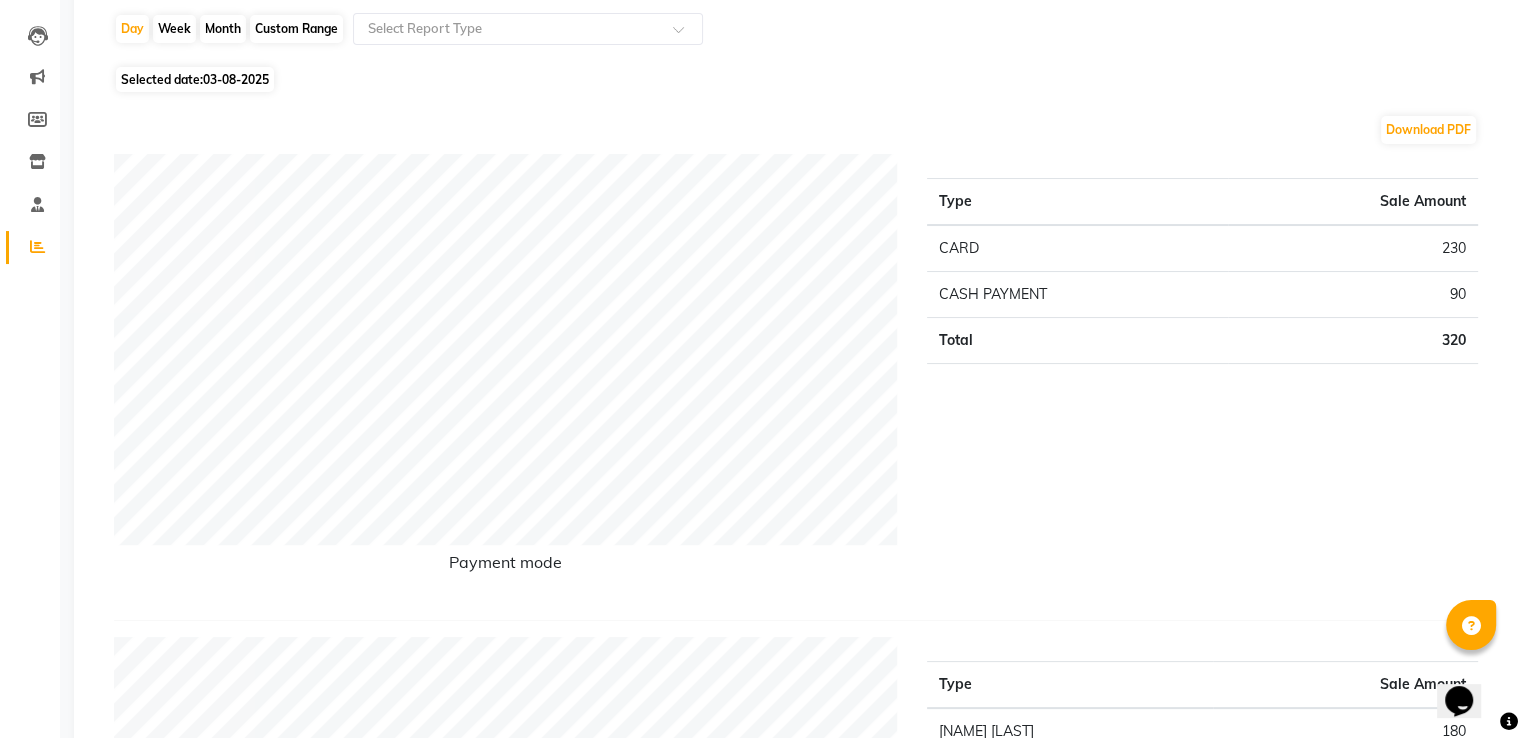 scroll, scrollTop: 0, scrollLeft: 0, axis: both 